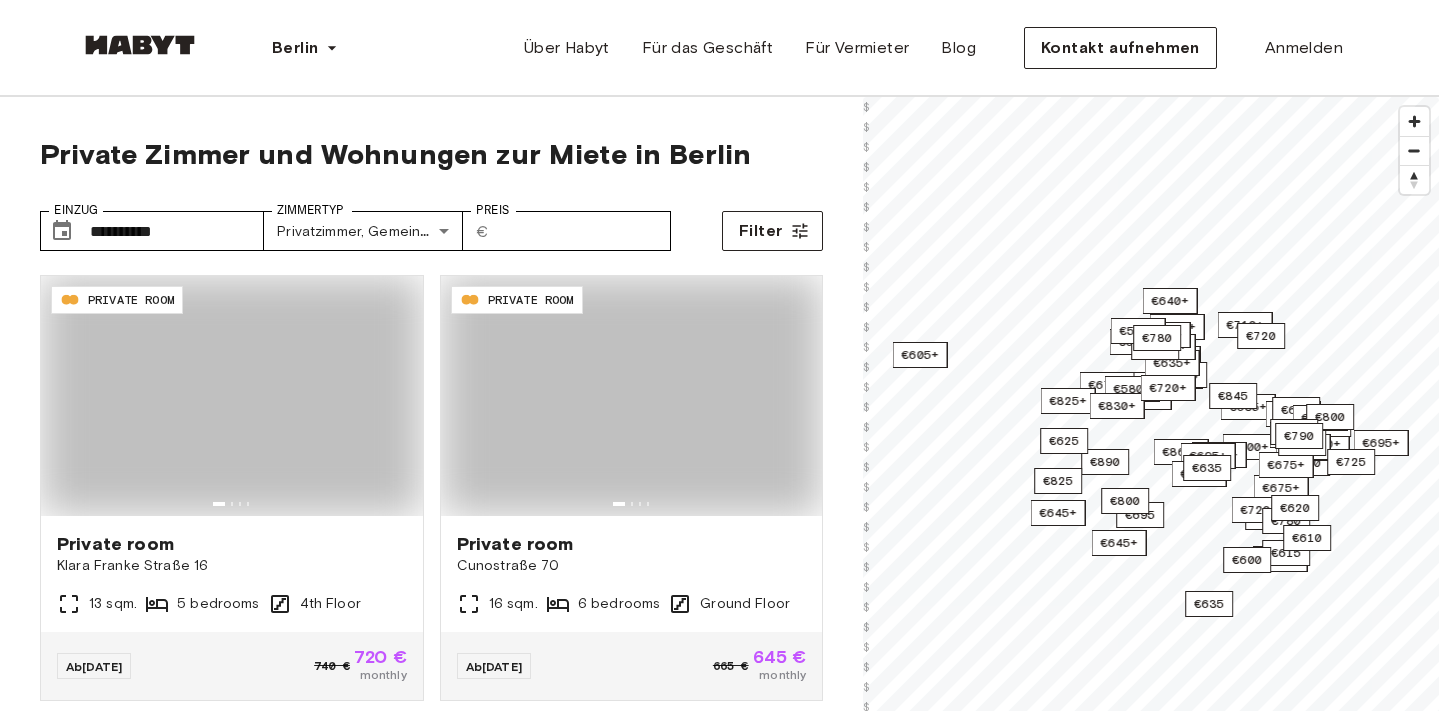 scroll, scrollTop: 0, scrollLeft: 0, axis: both 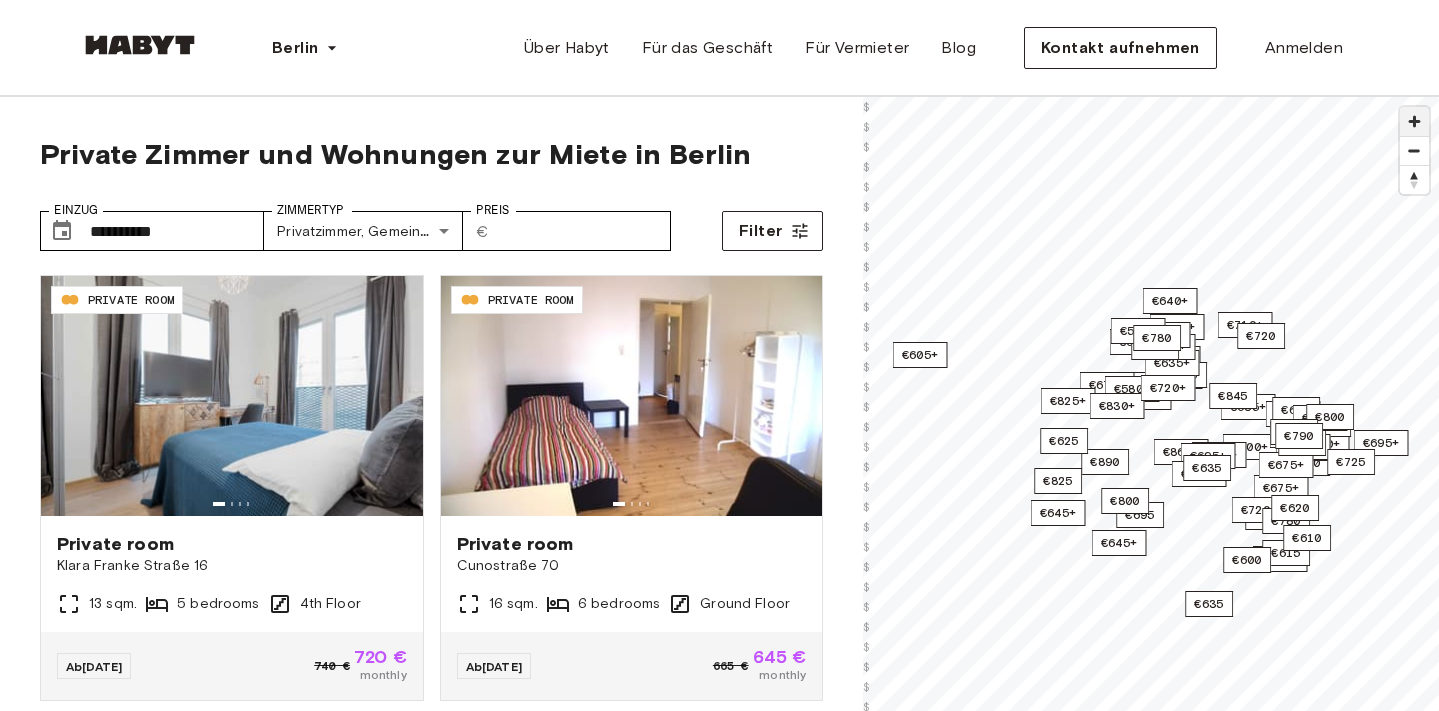 click at bounding box center (1414, 121) 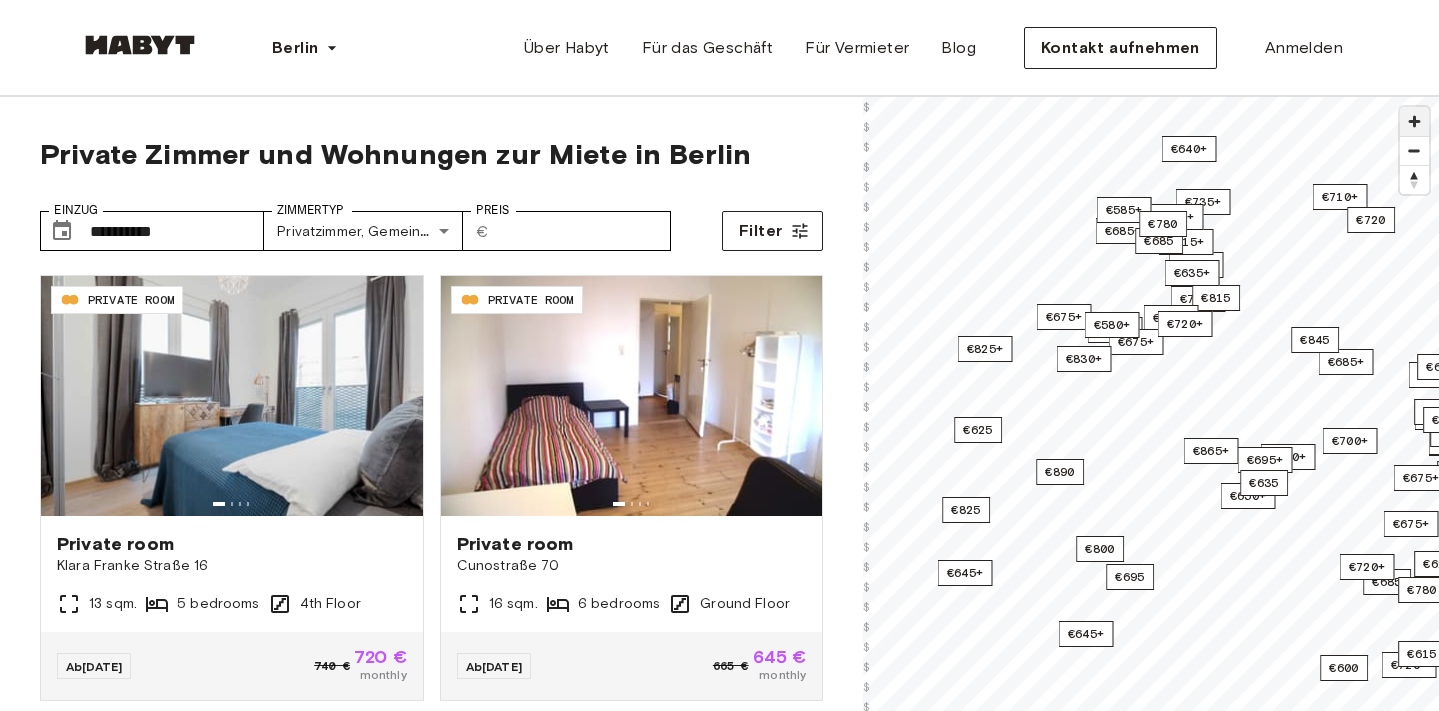 click at bounding box center (1414, 121) 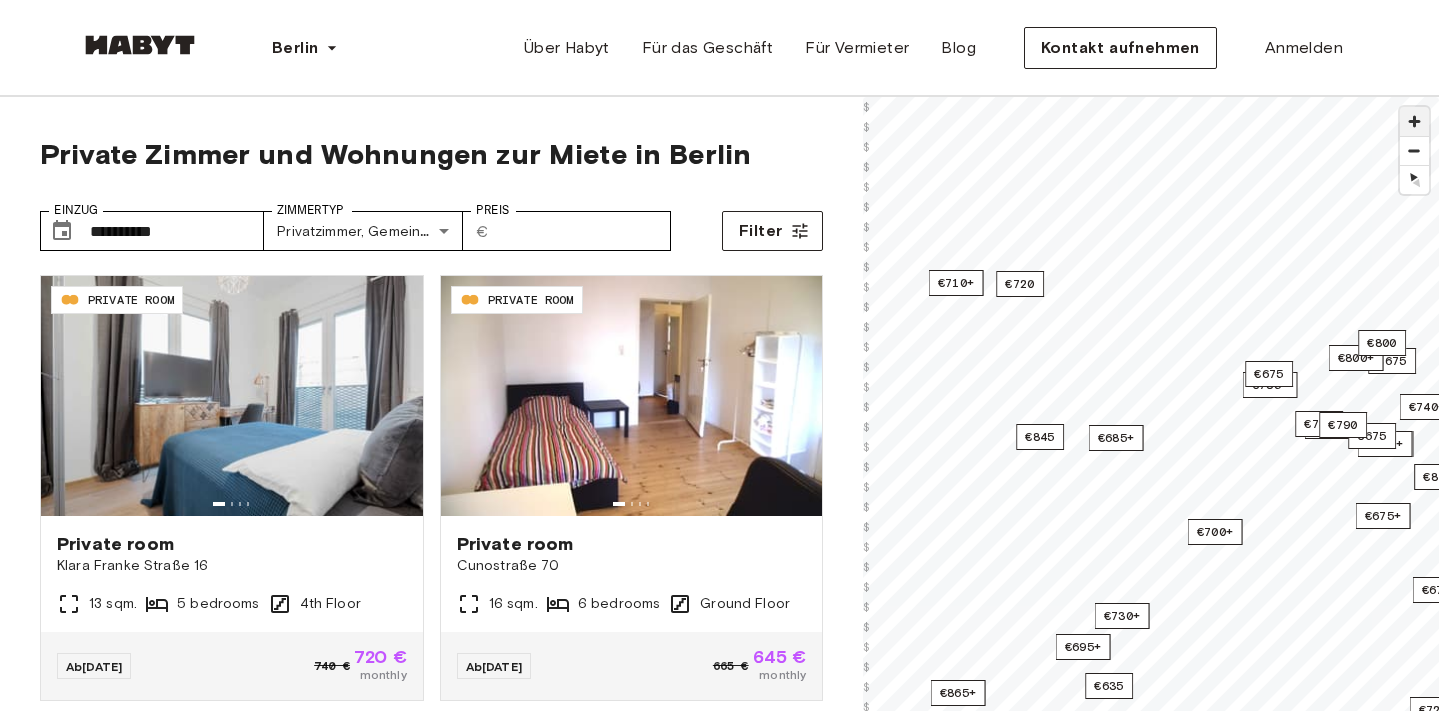 click at bounding box center (1414, 121) 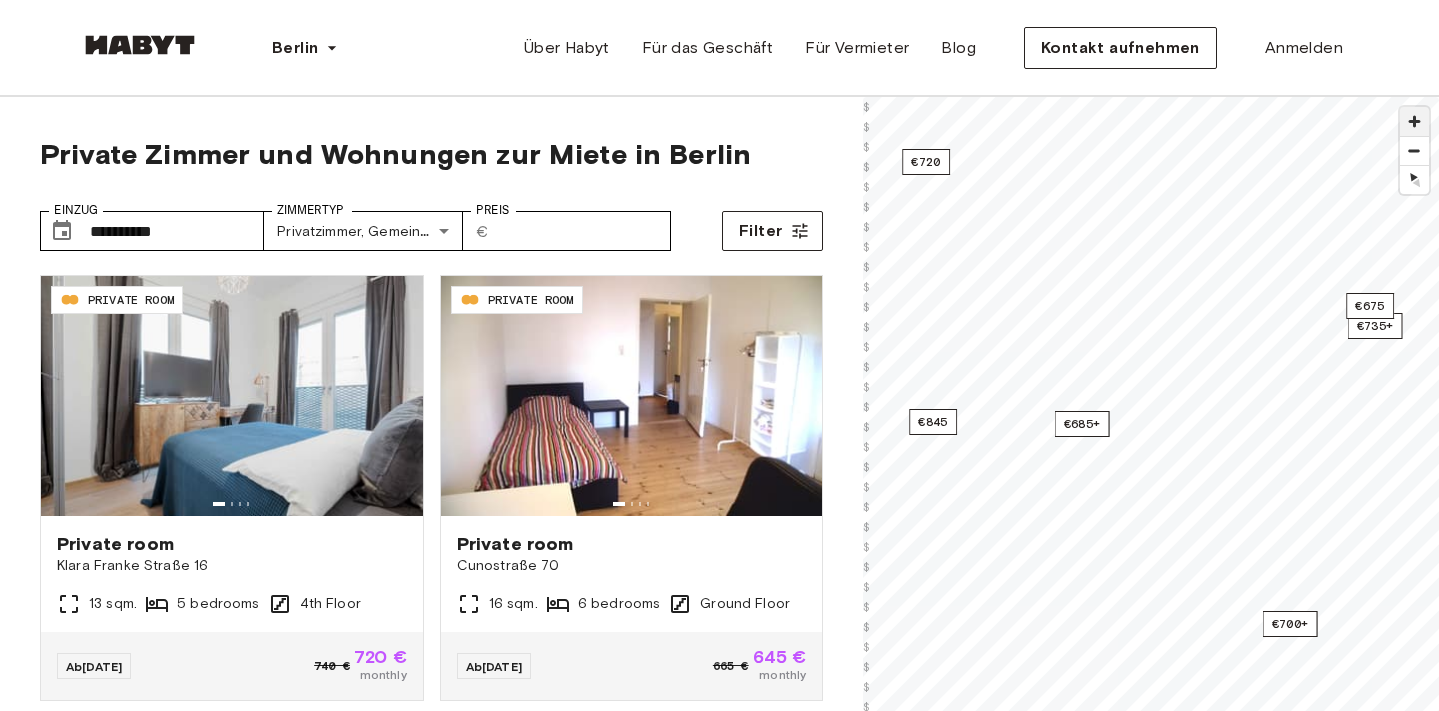 click at bounding box center [1414, 121] 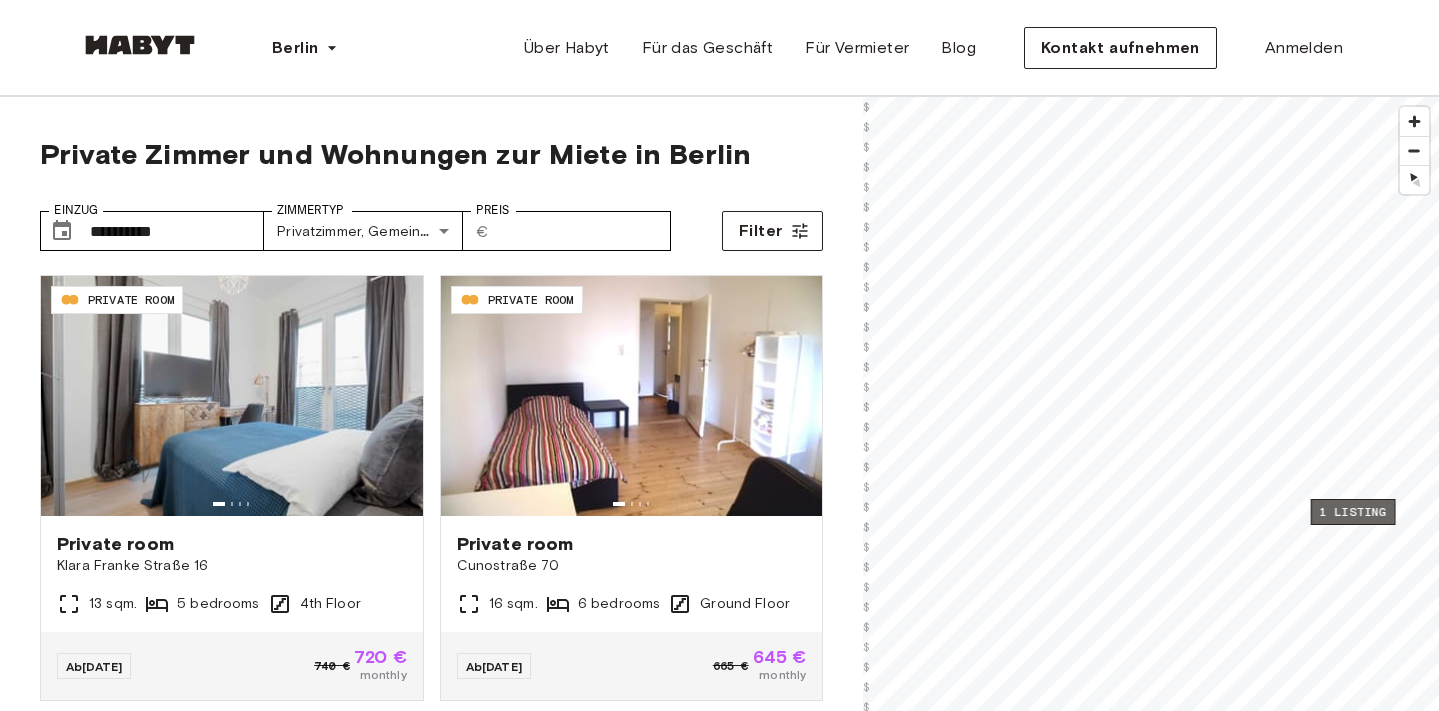 click on "1 listing" at bounding box center [1353, 512] 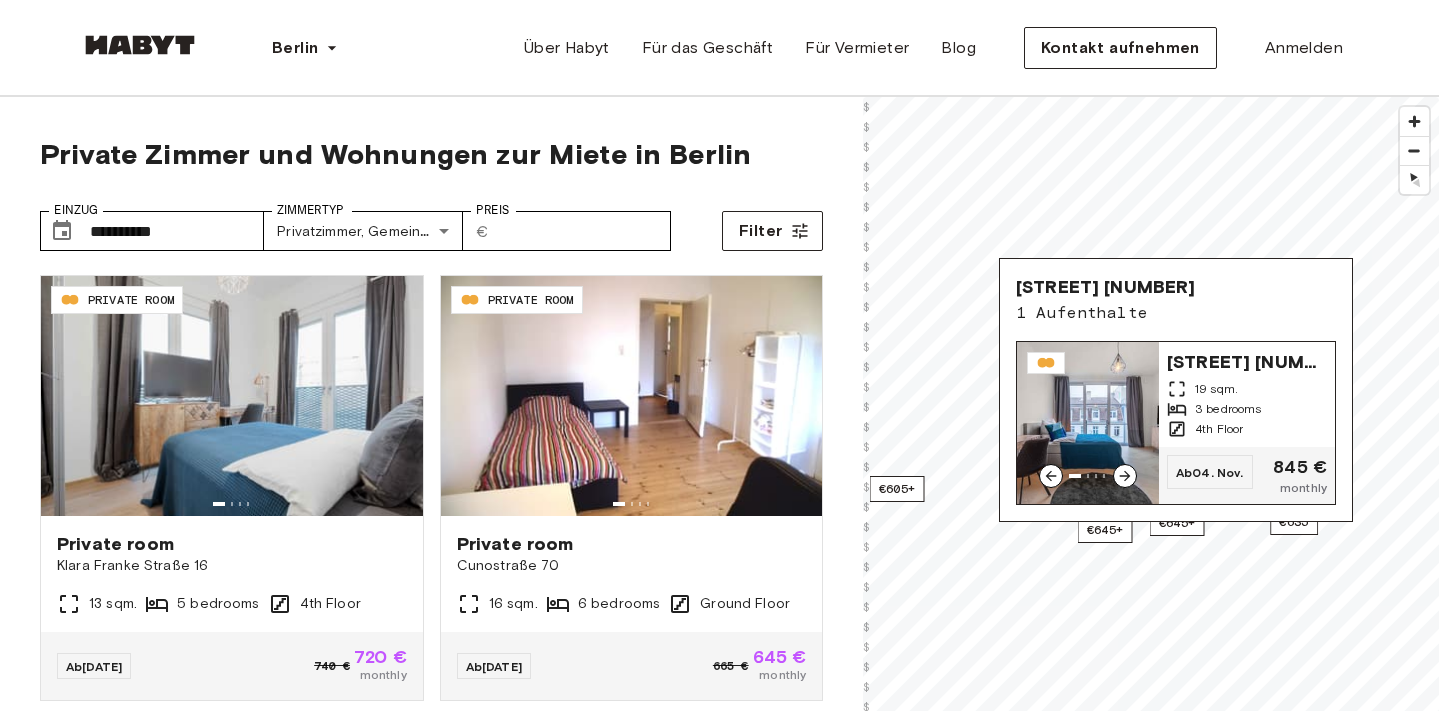 click 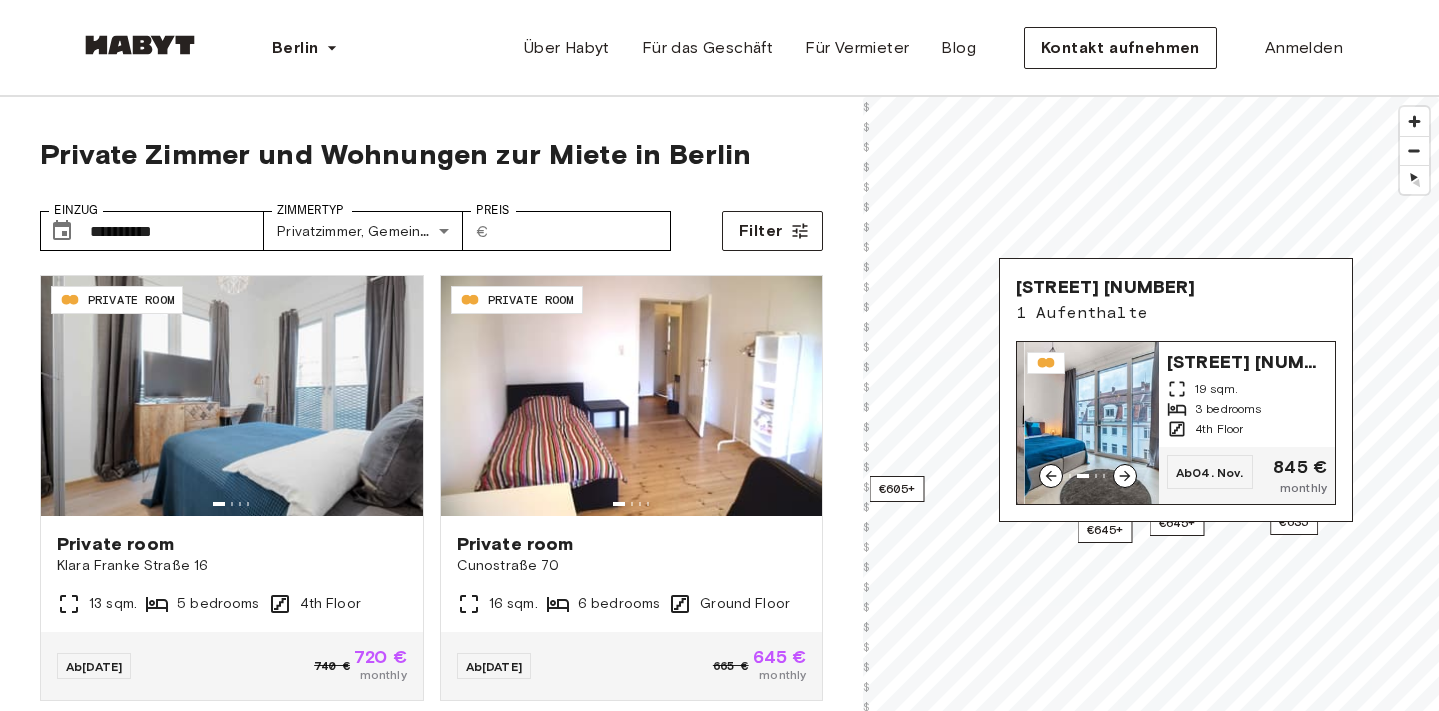 click 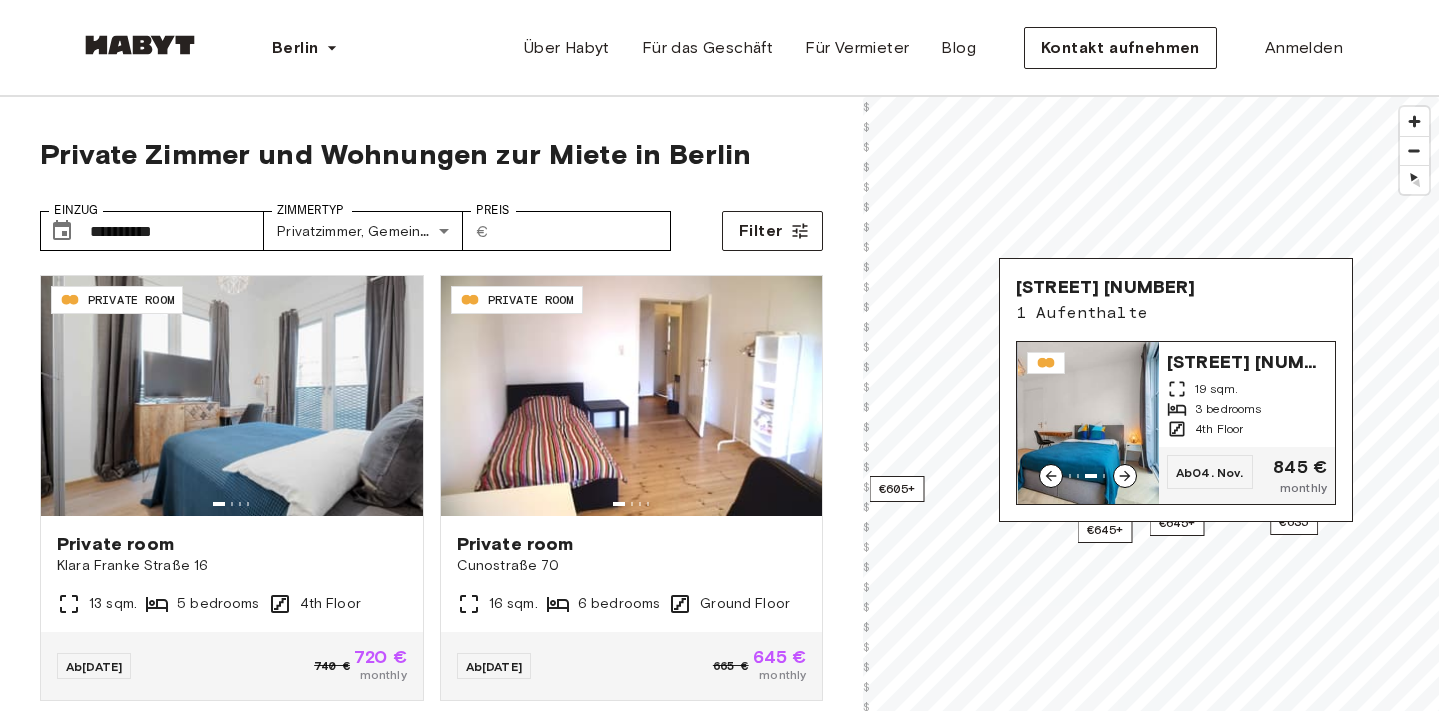 click 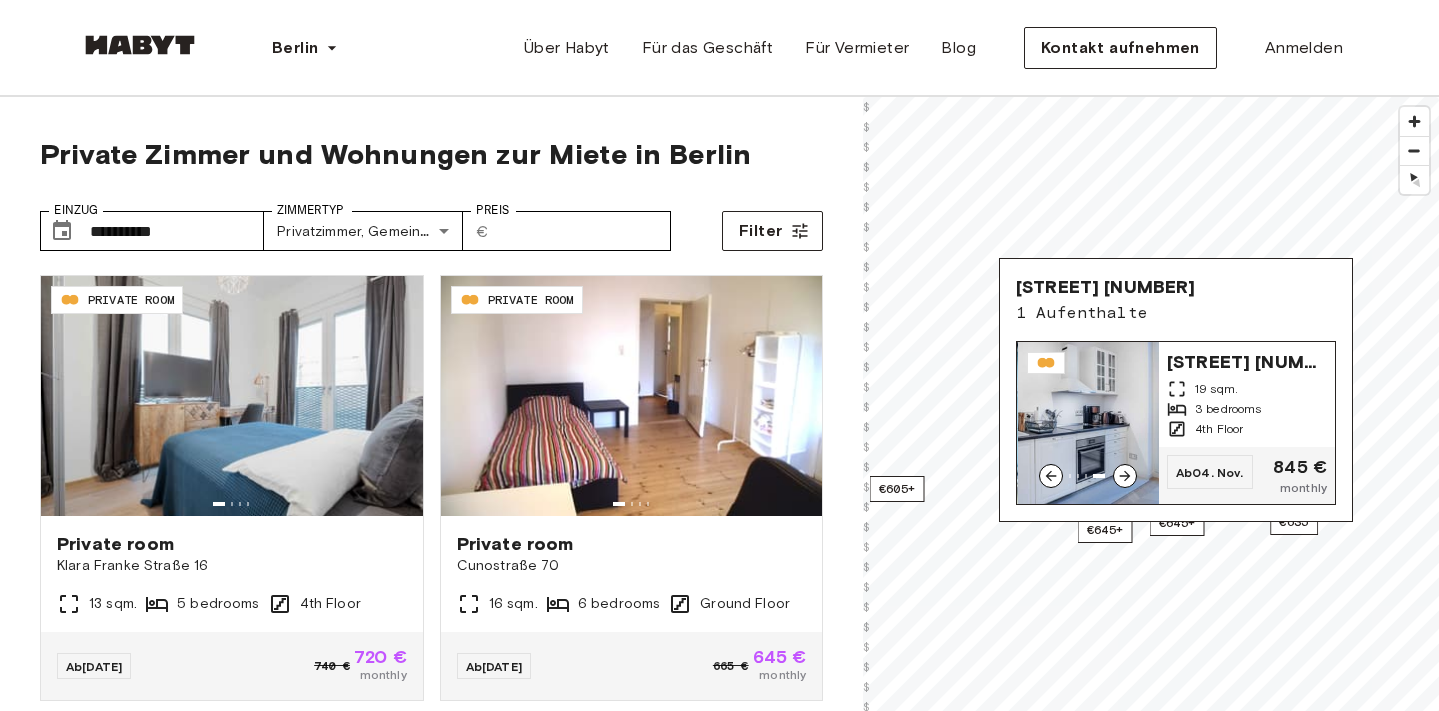 click 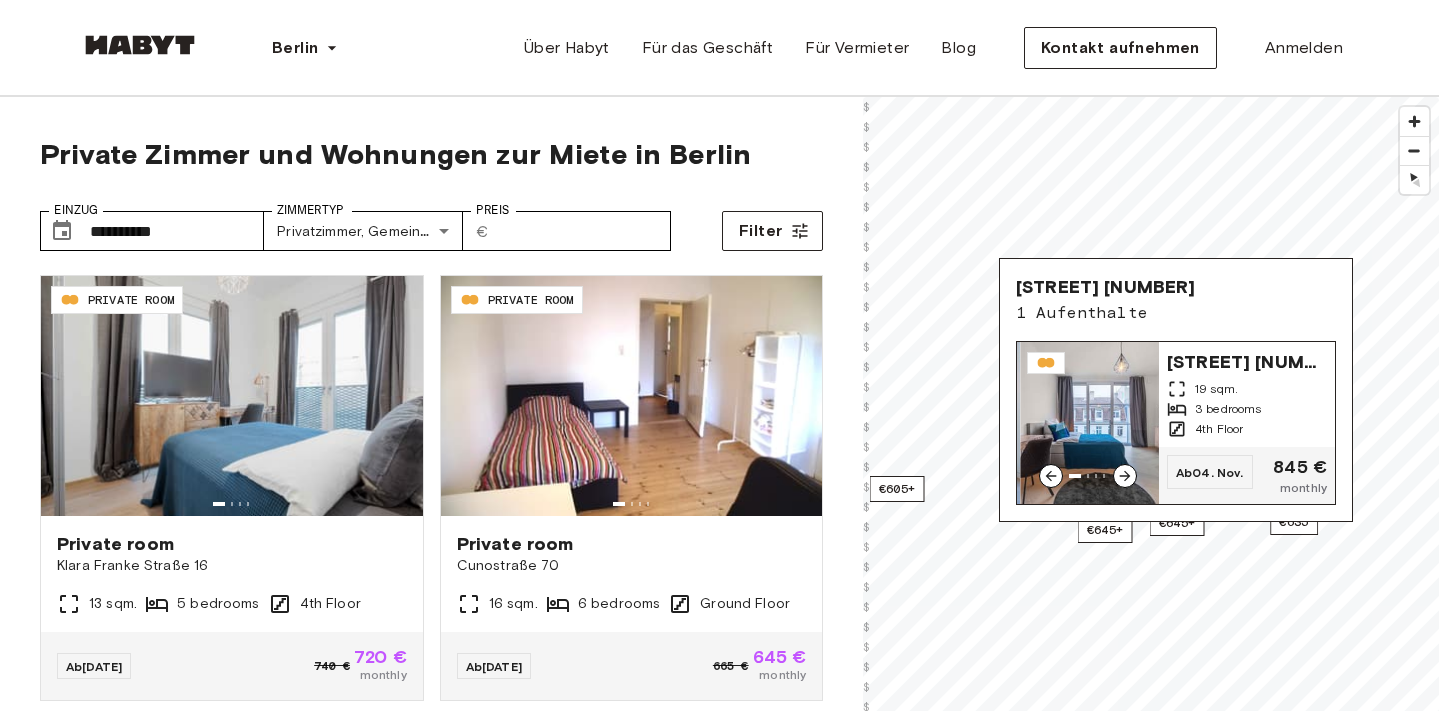 click 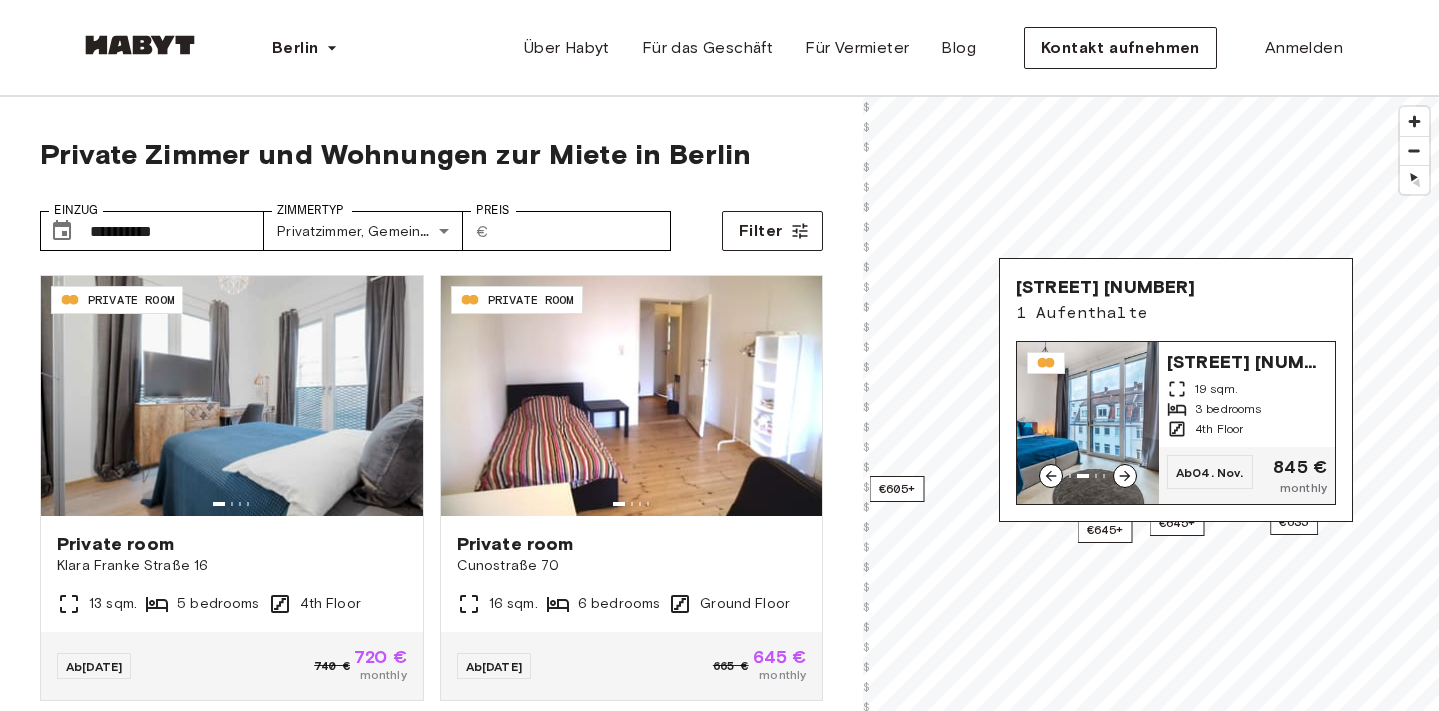 click 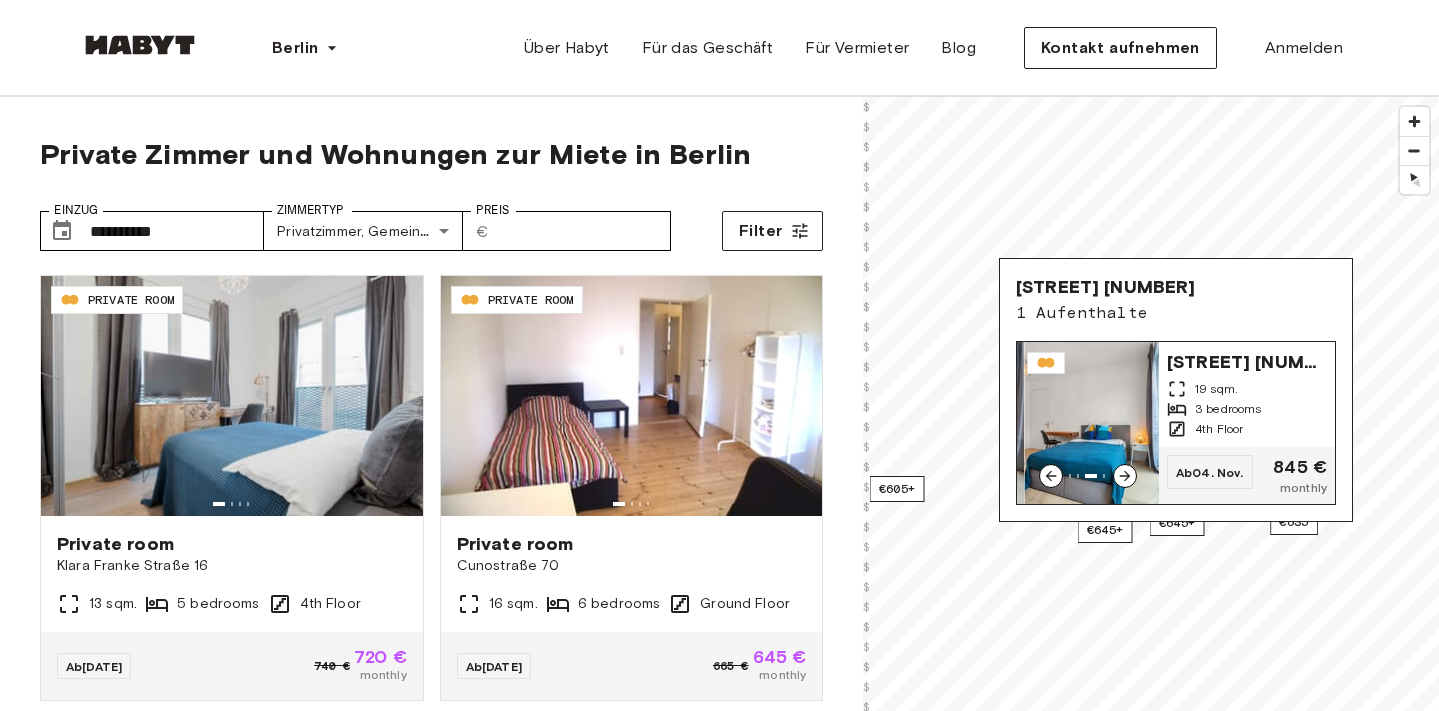 click 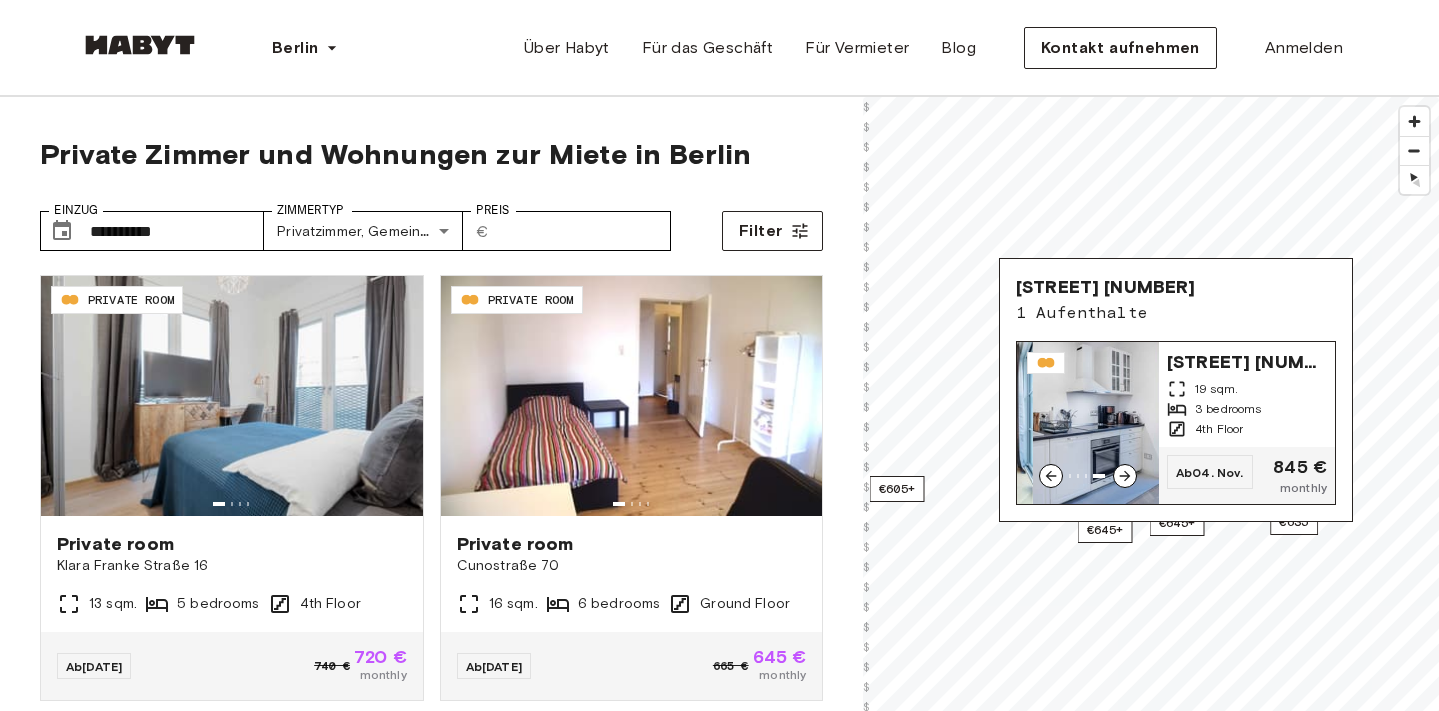 click 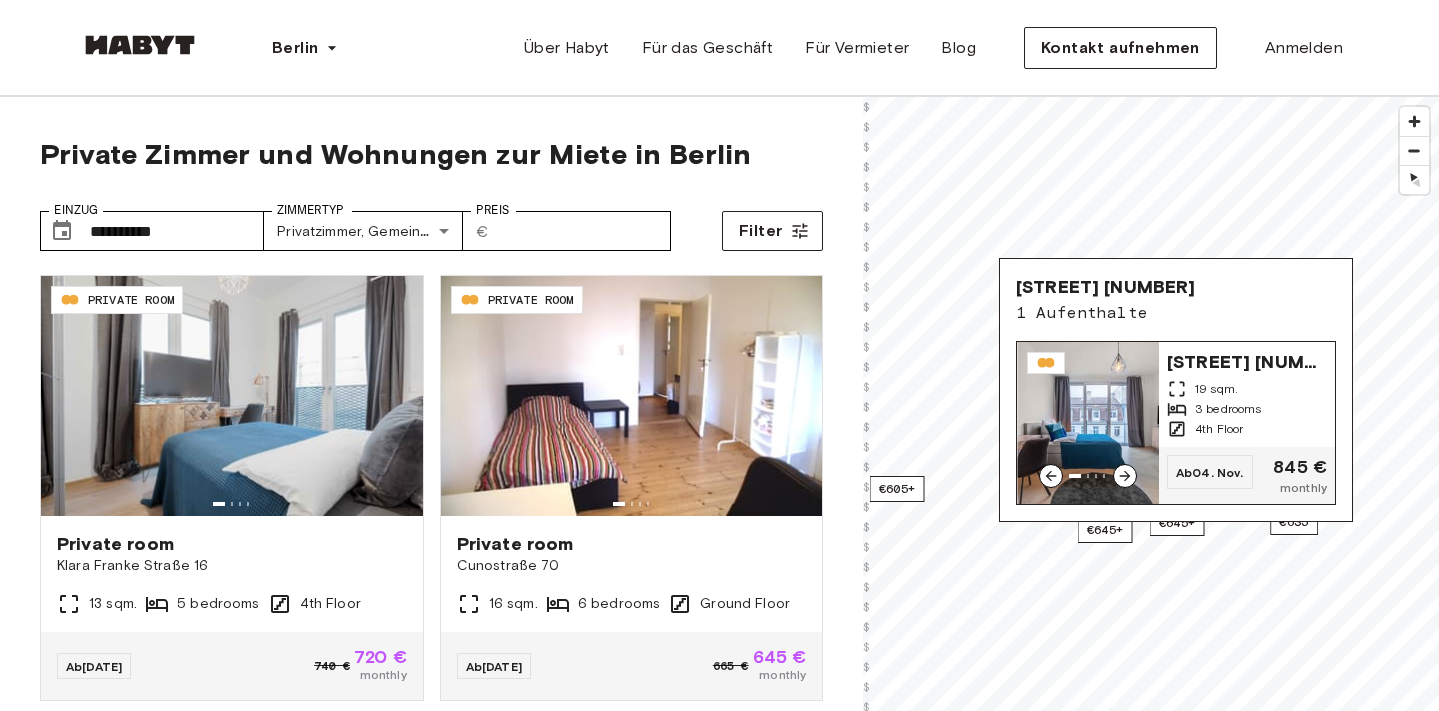 click on "Linienstraße 221" at bounding box center (1247, 360) 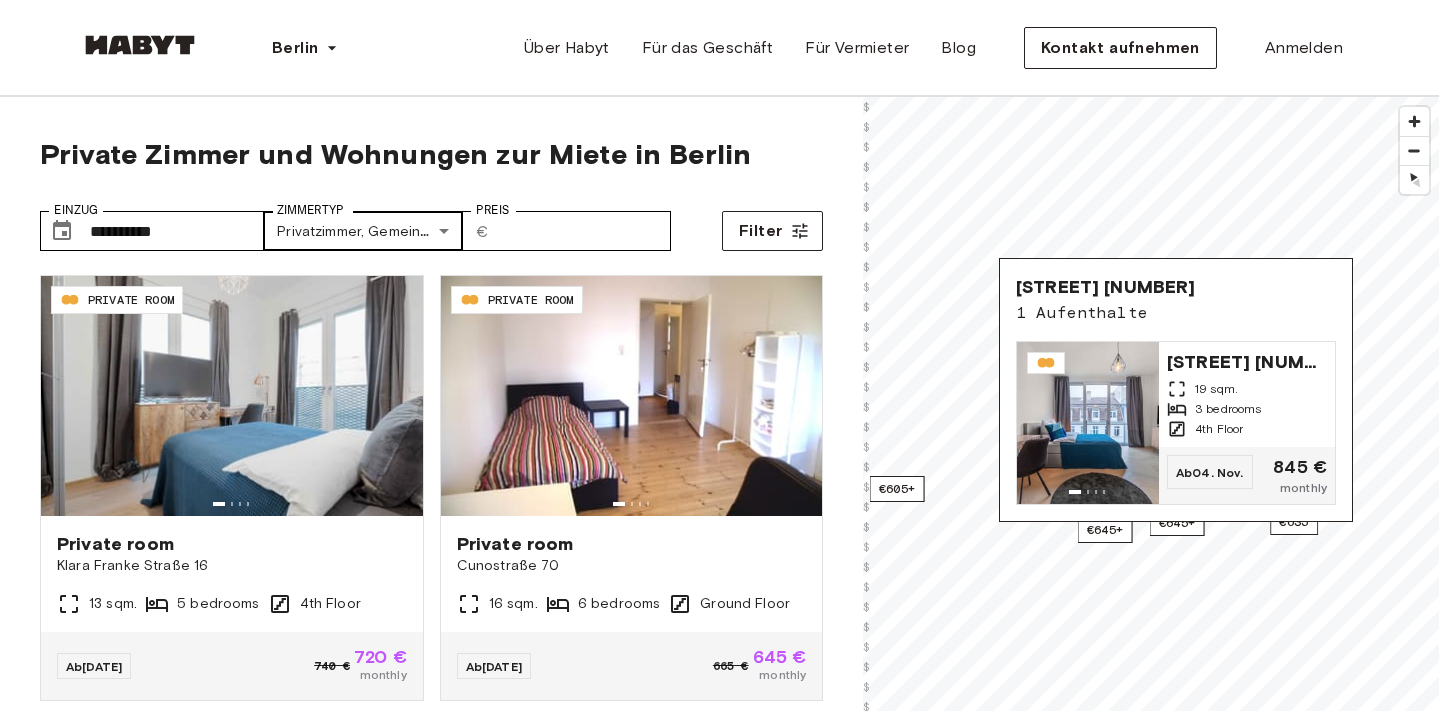 click on "**********" at bounding box center [719, 2376] 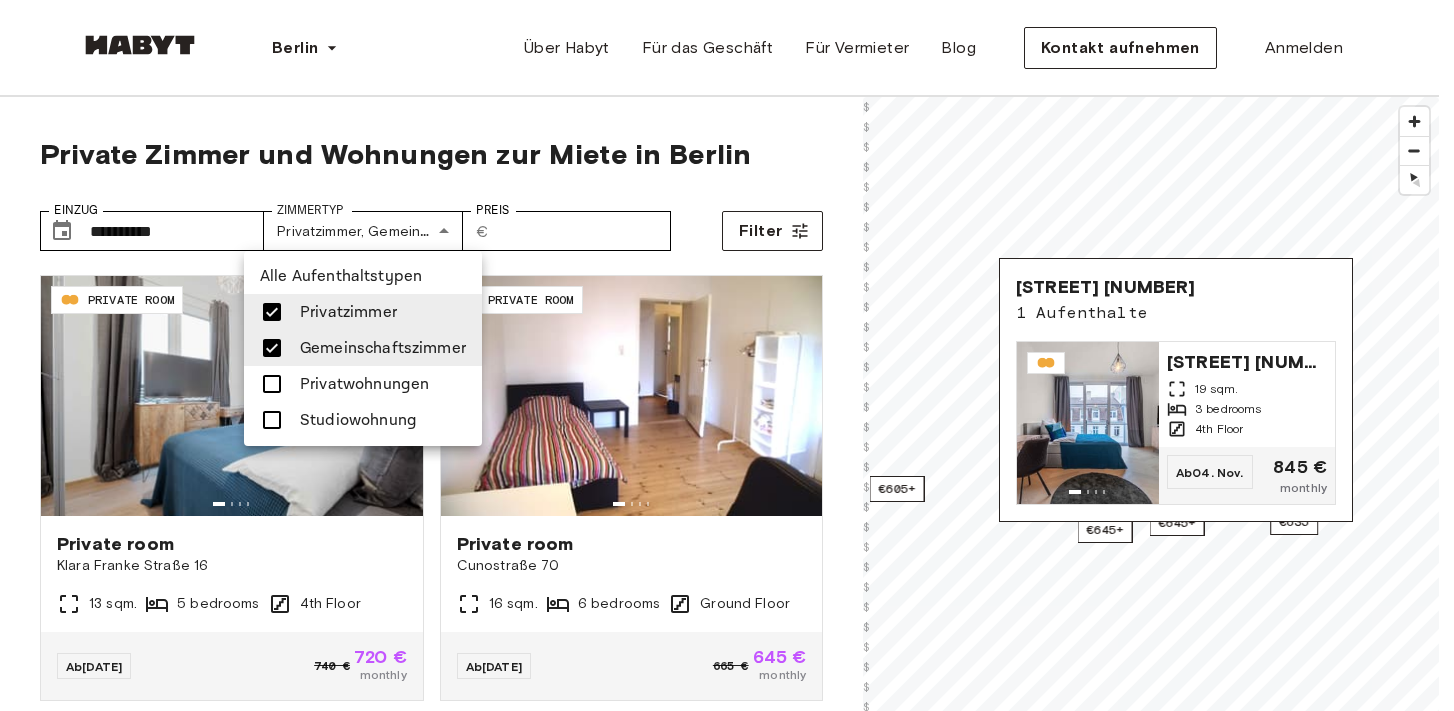 click at bounding box center (272, 348) 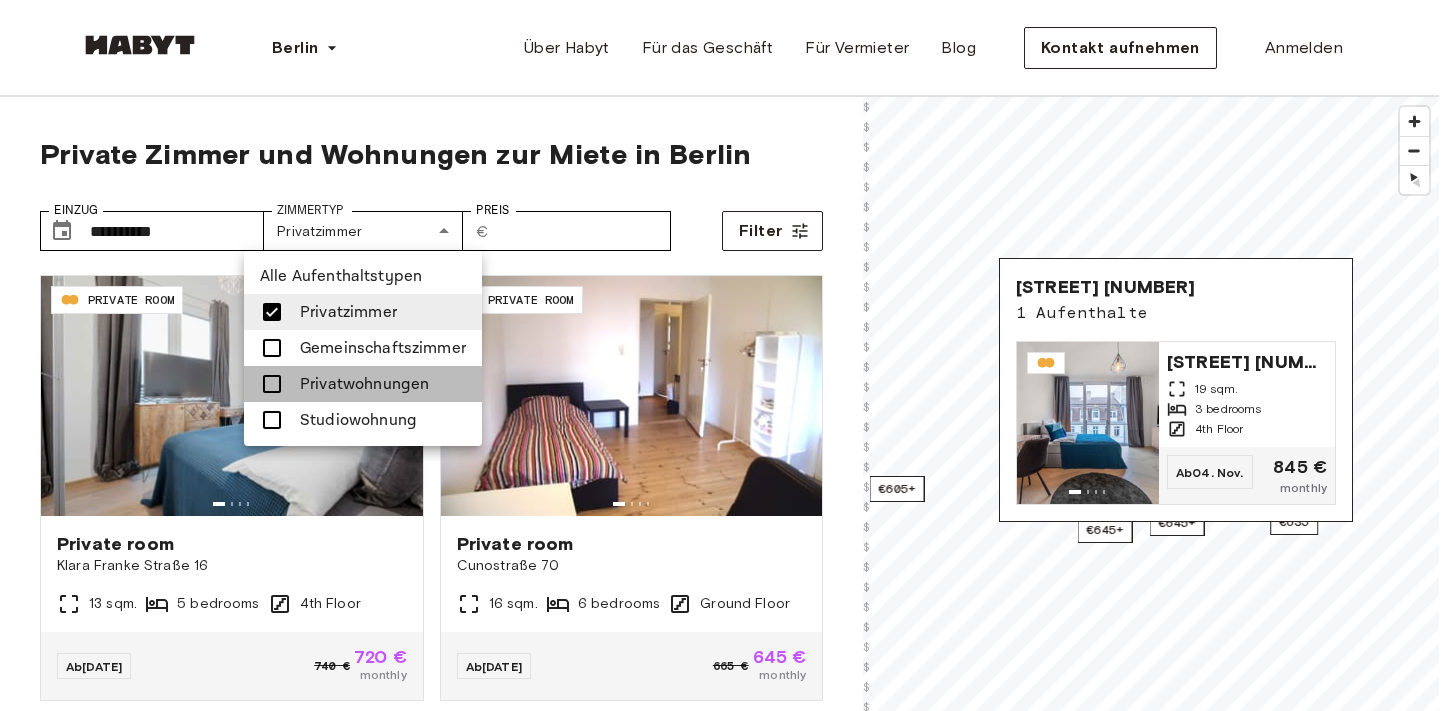 click at bounding box center (272, 384) 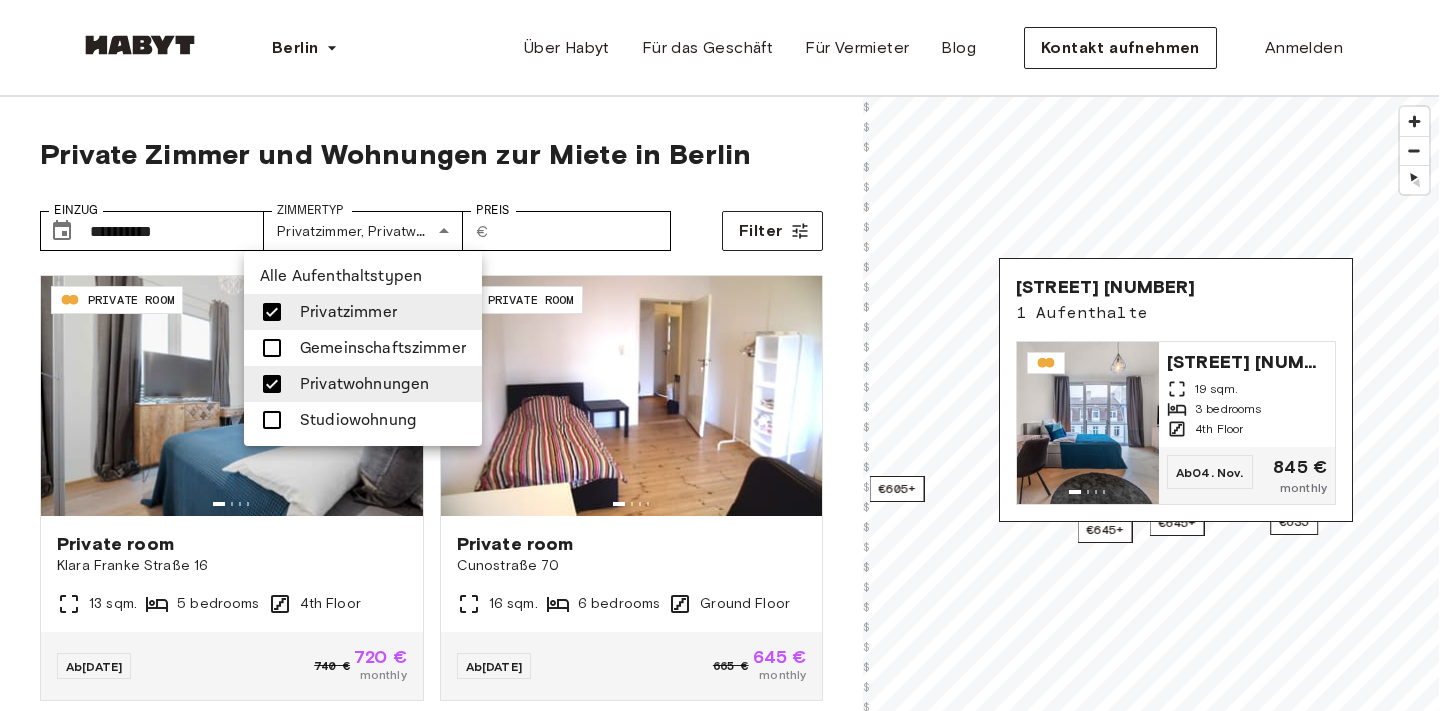 click at bounding box center (272, 420) 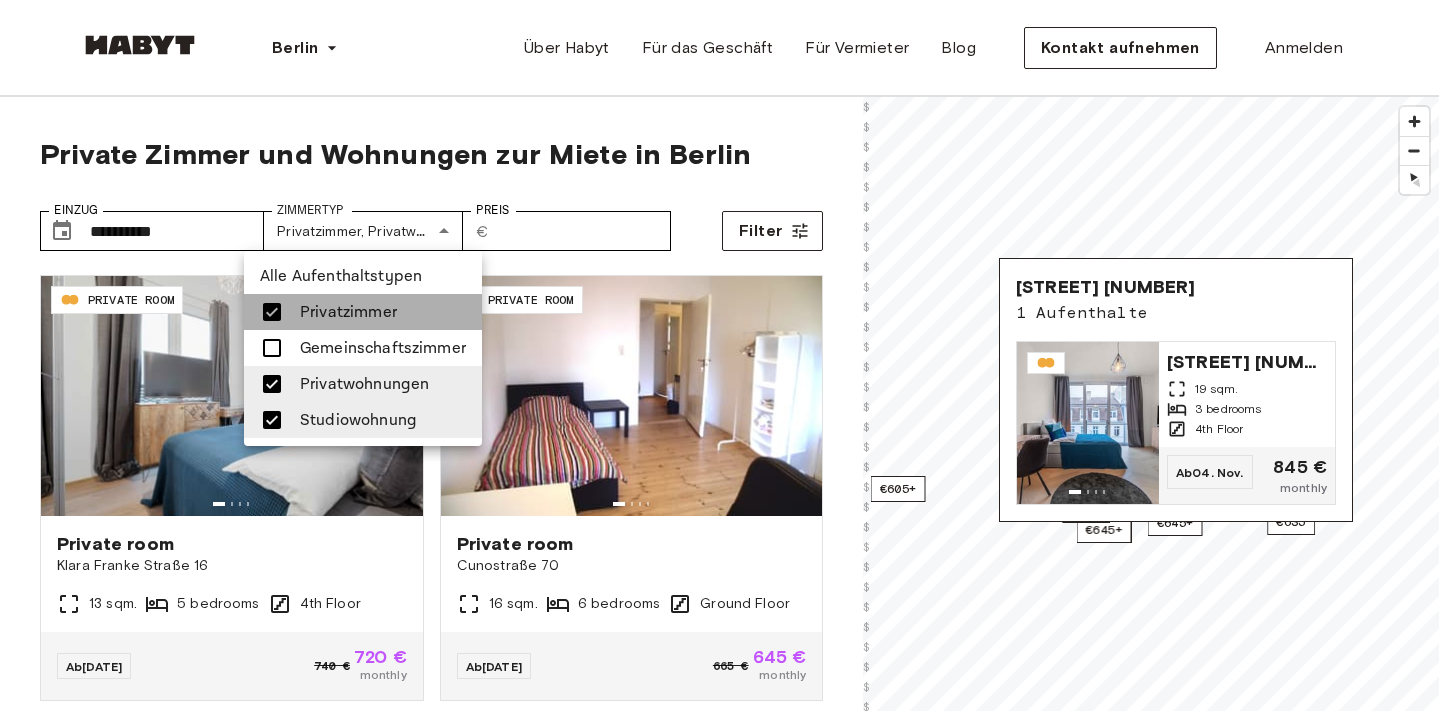 click at bounding box center [272, 312] 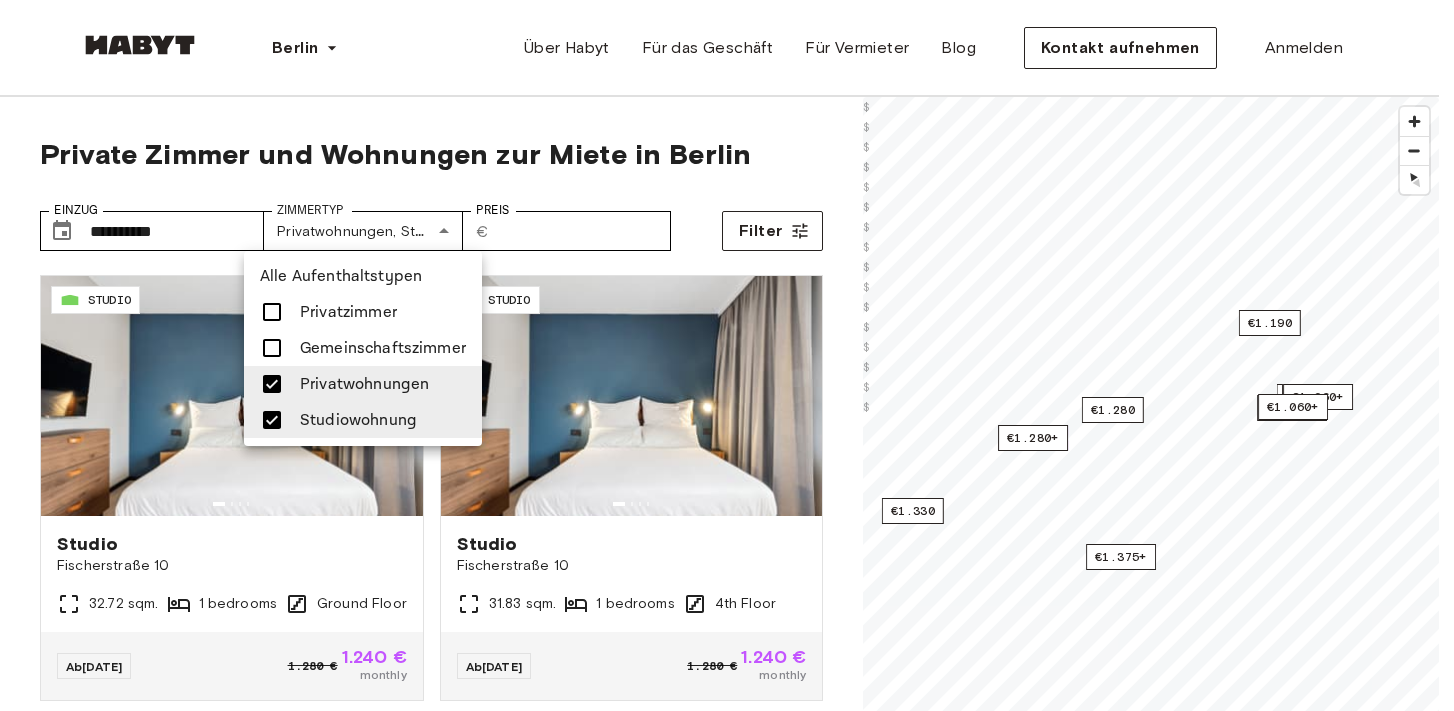 click at bounding box center [727, 355] 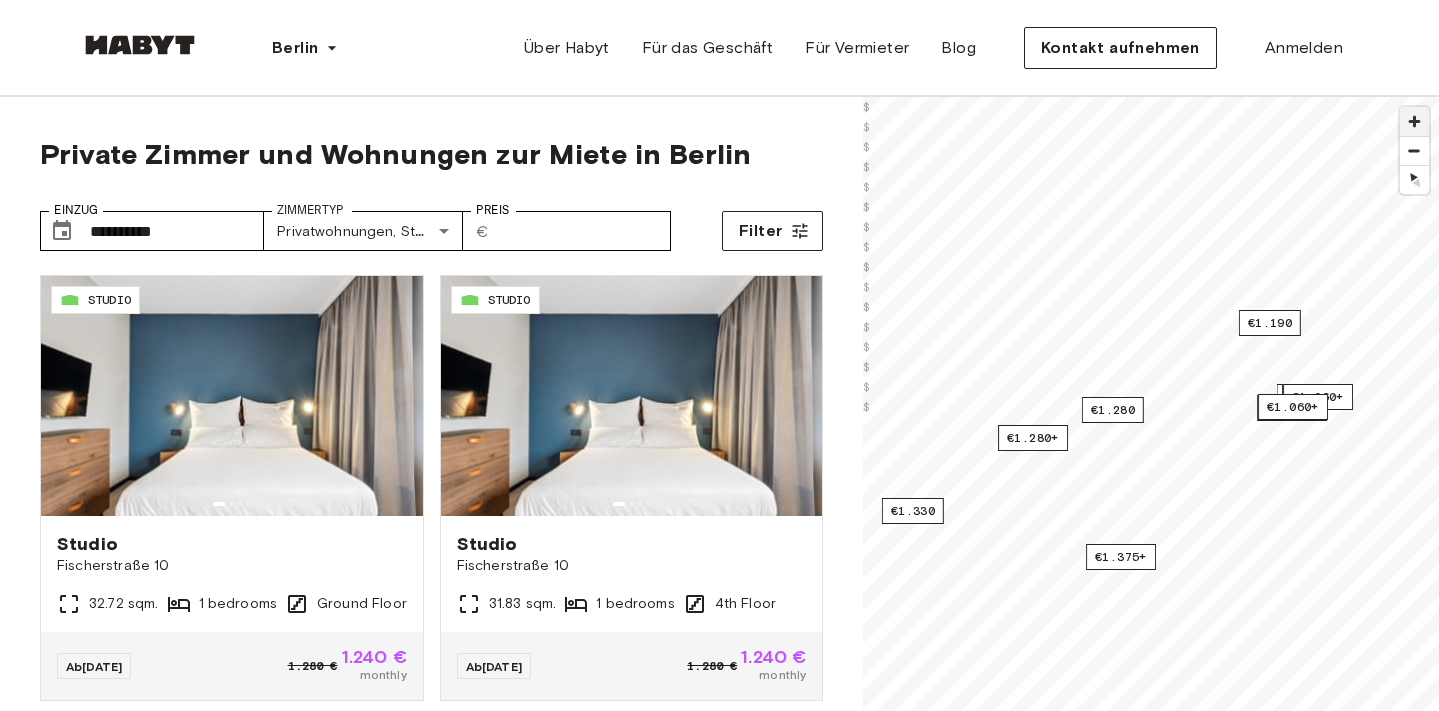 click at bounding box center (1414, 121) 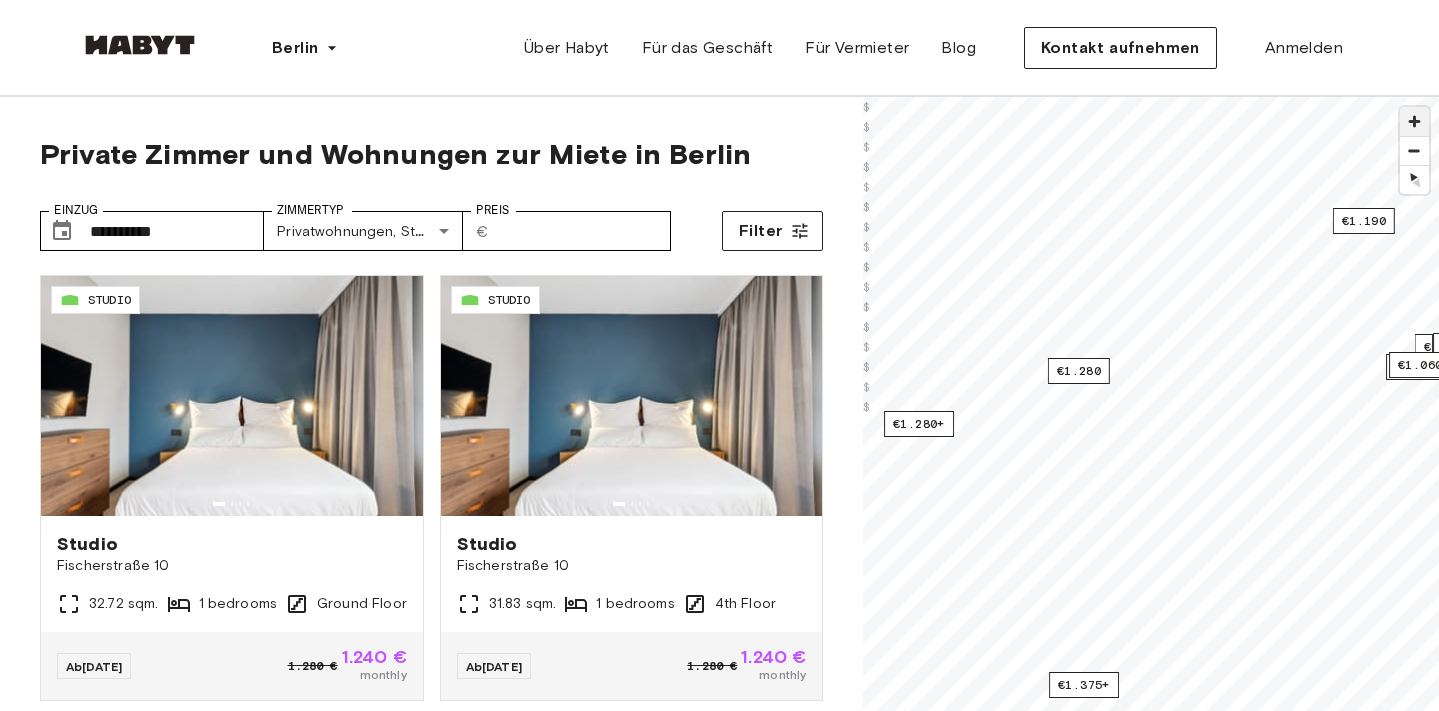click at bounding box center (1414, 121) 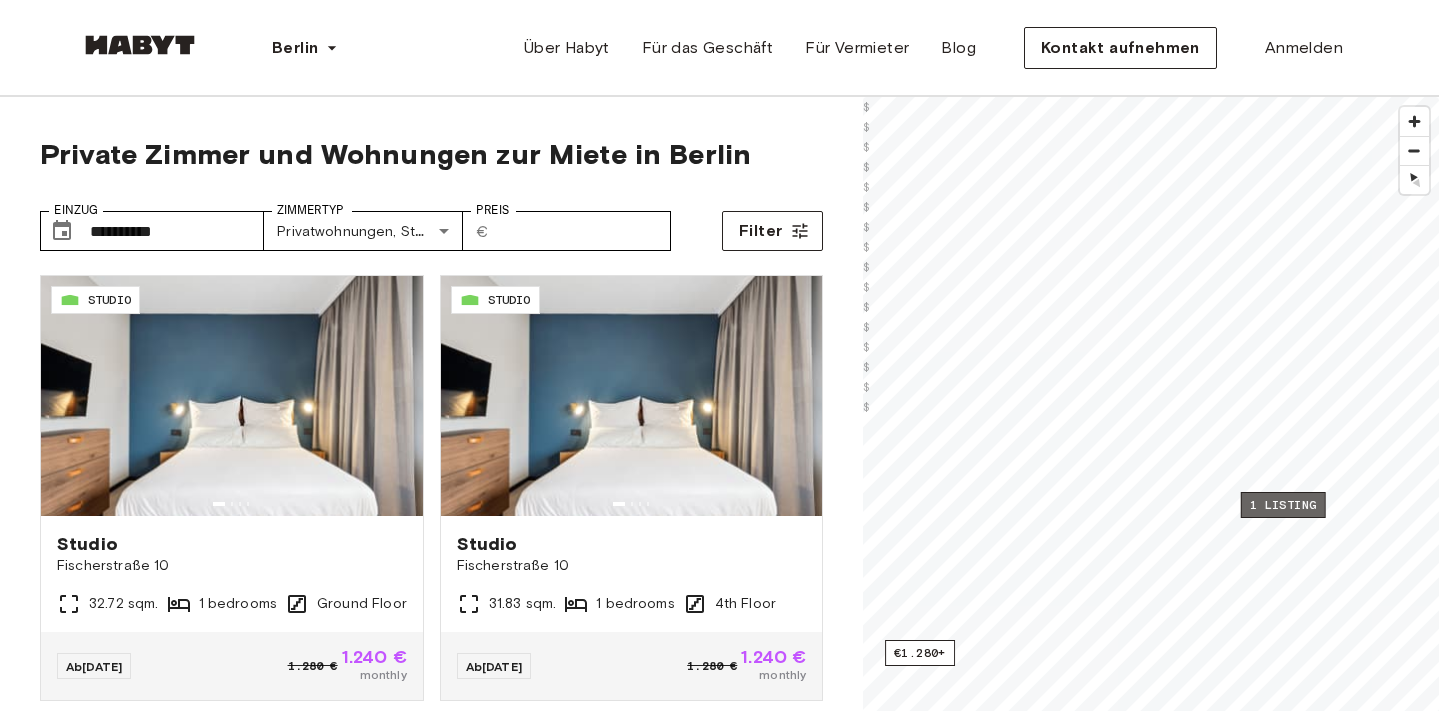 click on "1 listing" at bounding box center [1283, 505] 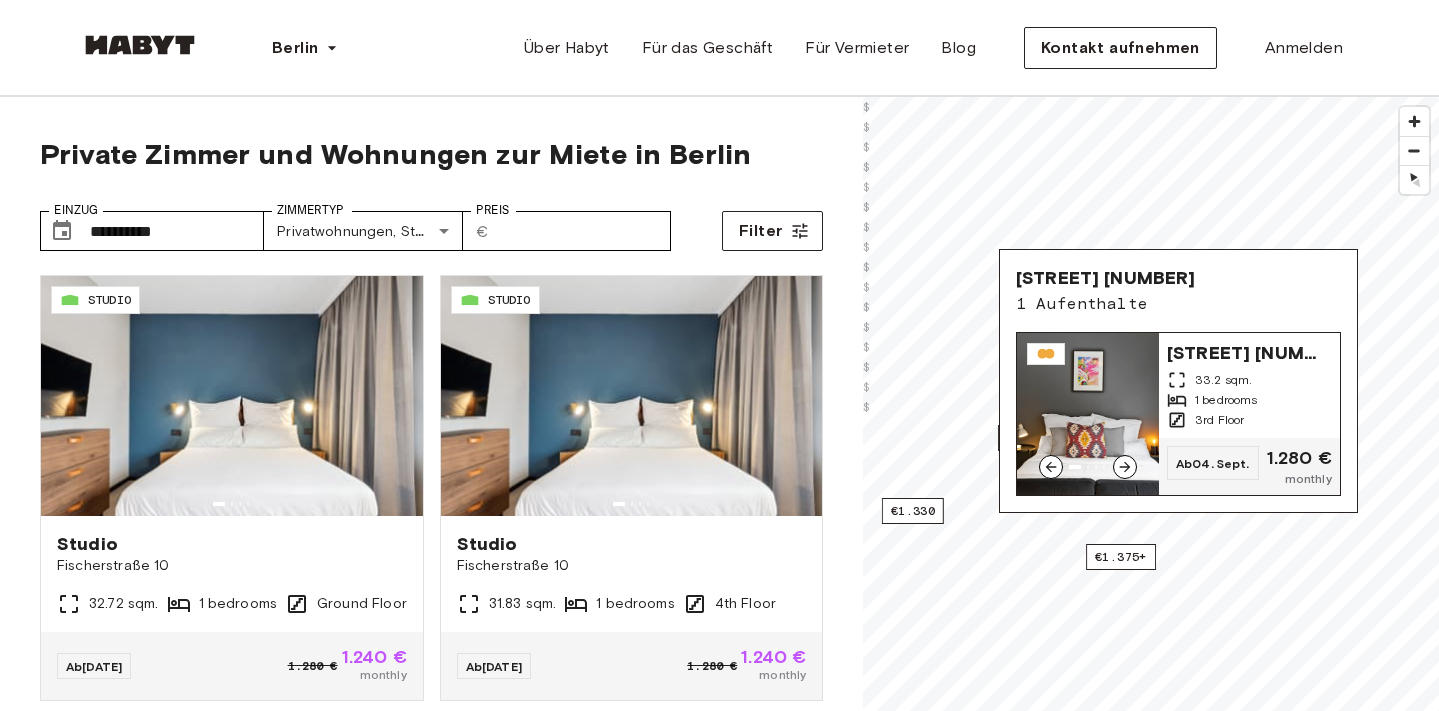click on "[STREET] [NUMBER]" at bounding box center (1247, 351) 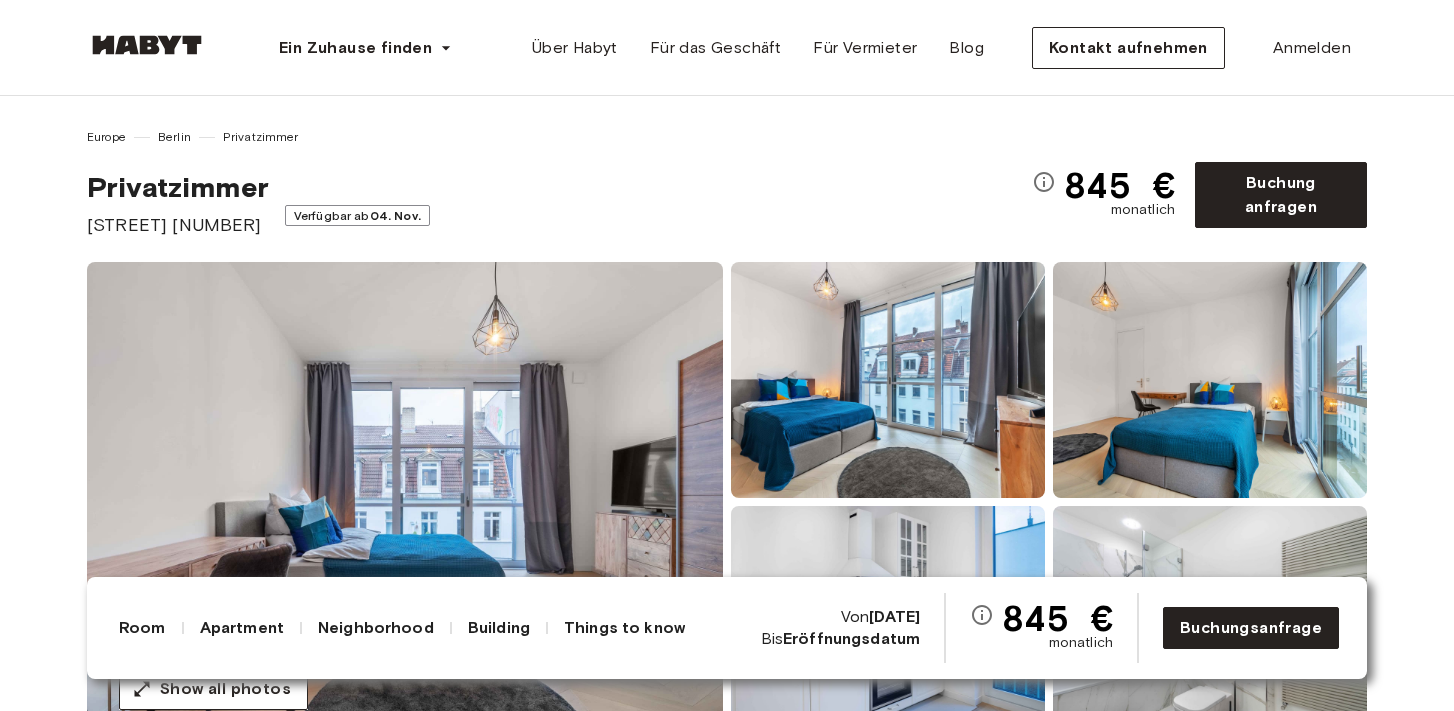 scroll, scrollTop: 0, scrollLeft: 0, axis: both 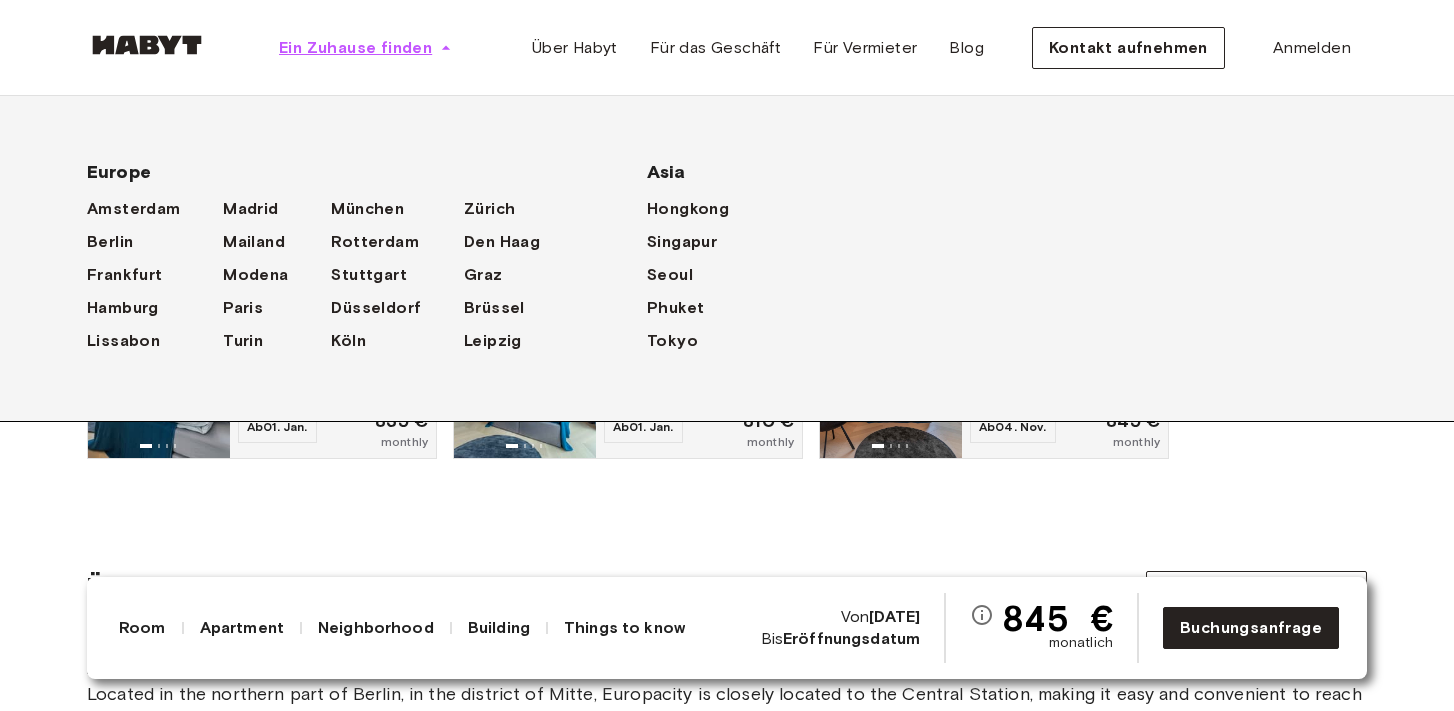 click on "Ein Zuhause finden" at bounding box center [355, 48] 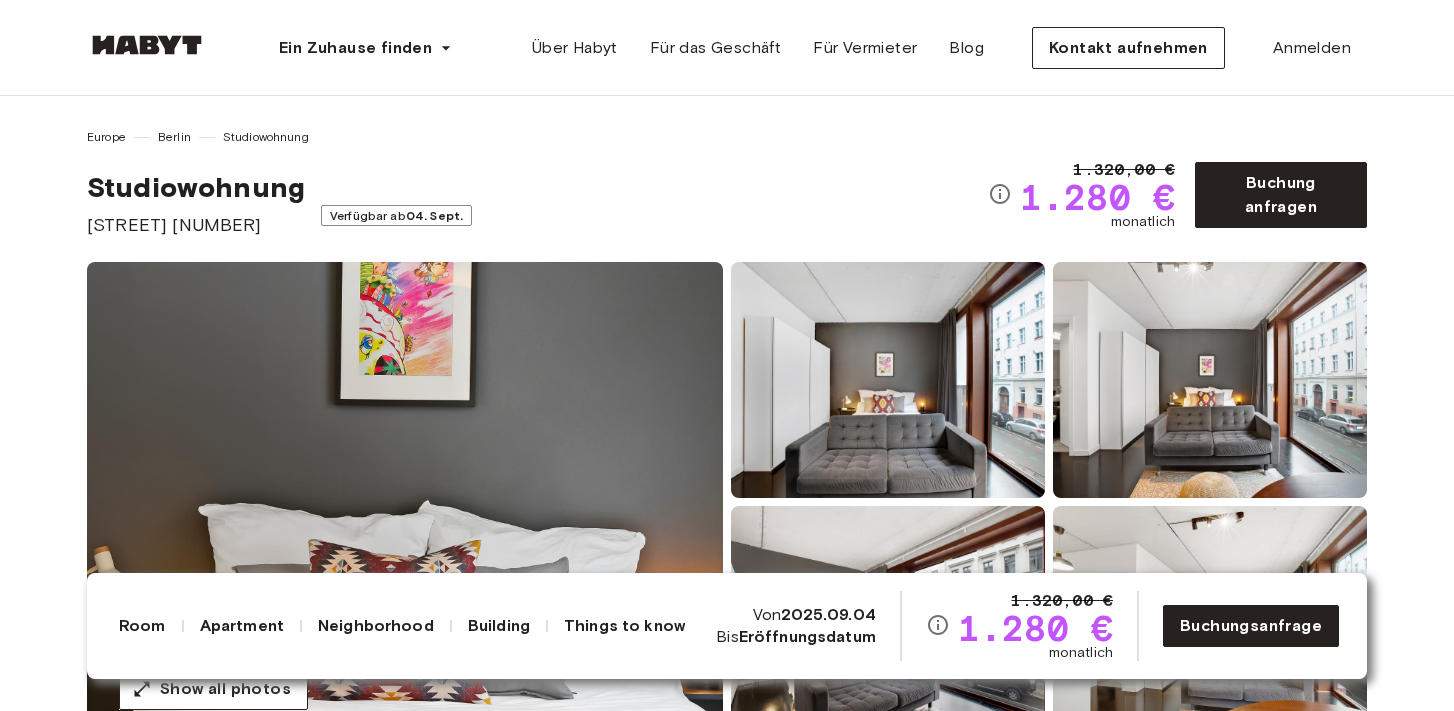 scroll, scrollTop: 0, scrollLeft: 0, axis: both 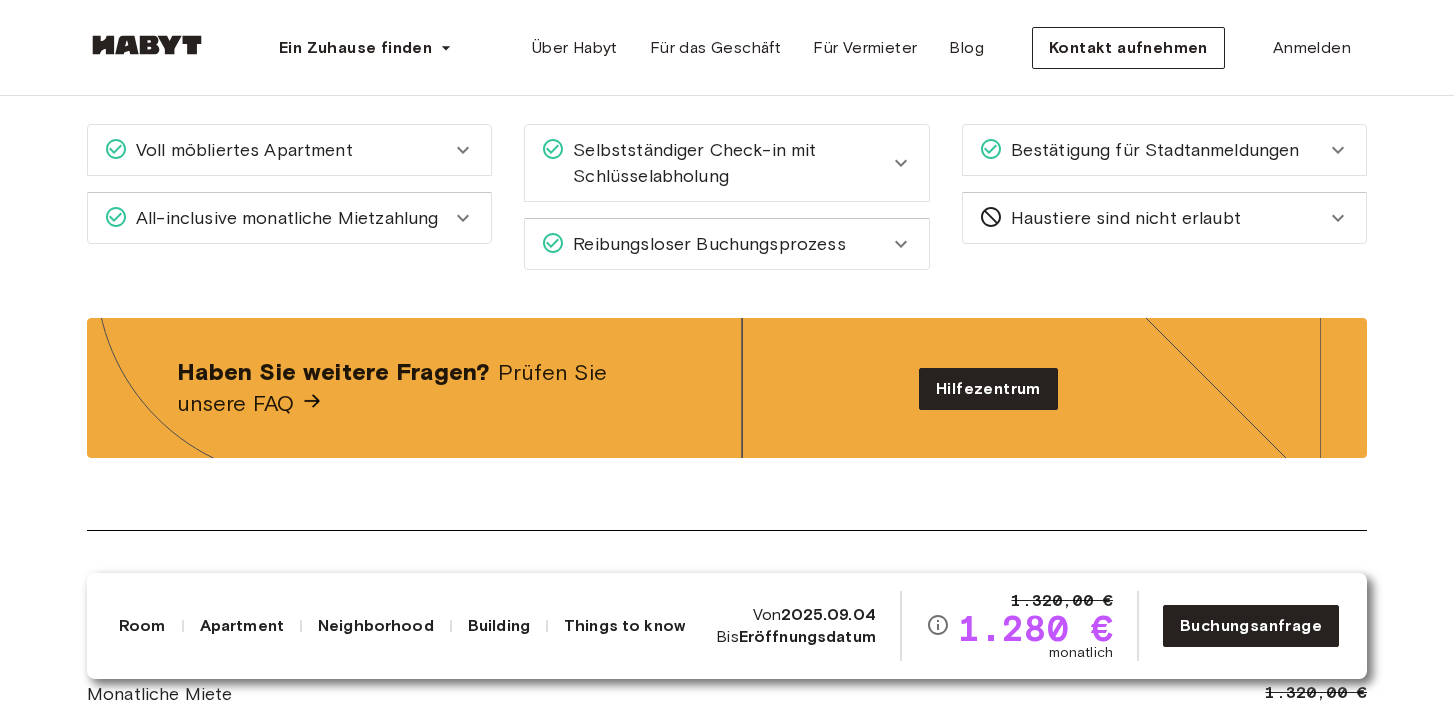 click 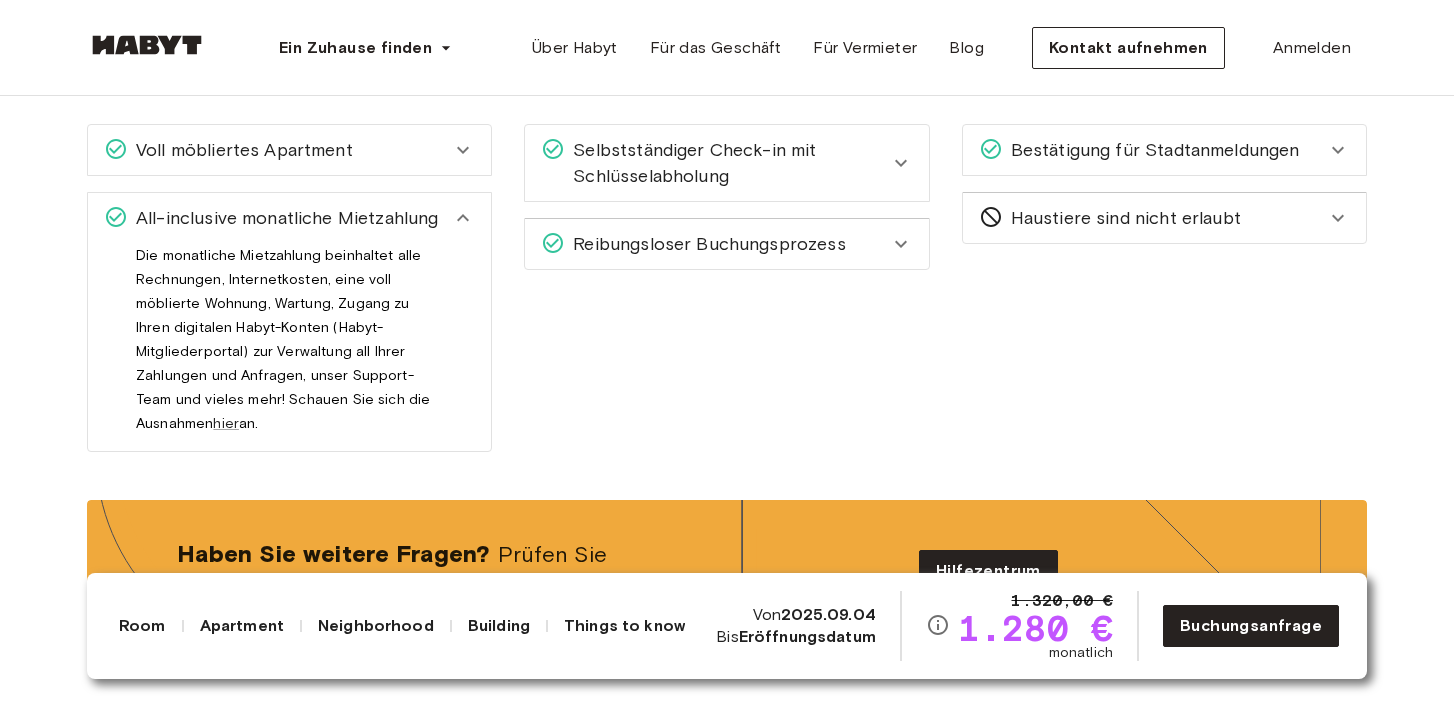 click 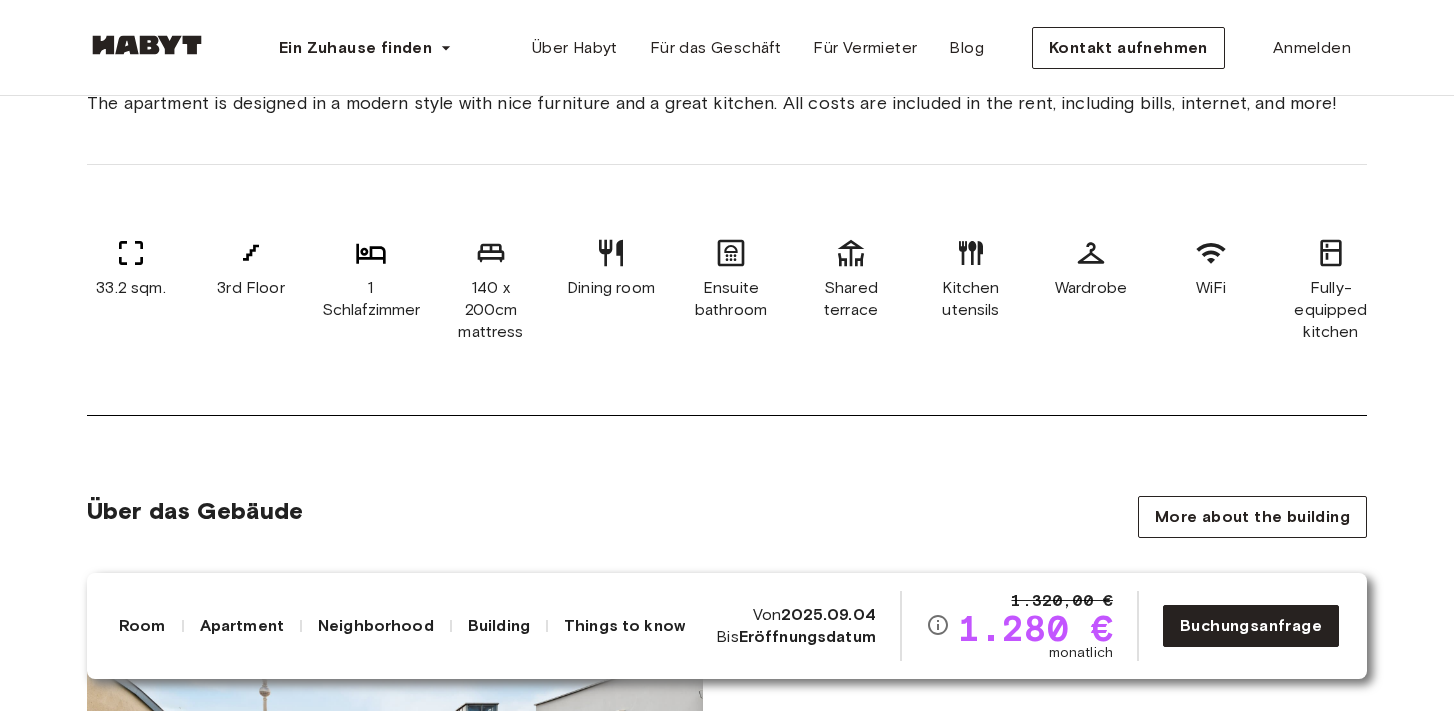 scroll, scrollTop: 800, scrollLeft: 0, axis: vertical 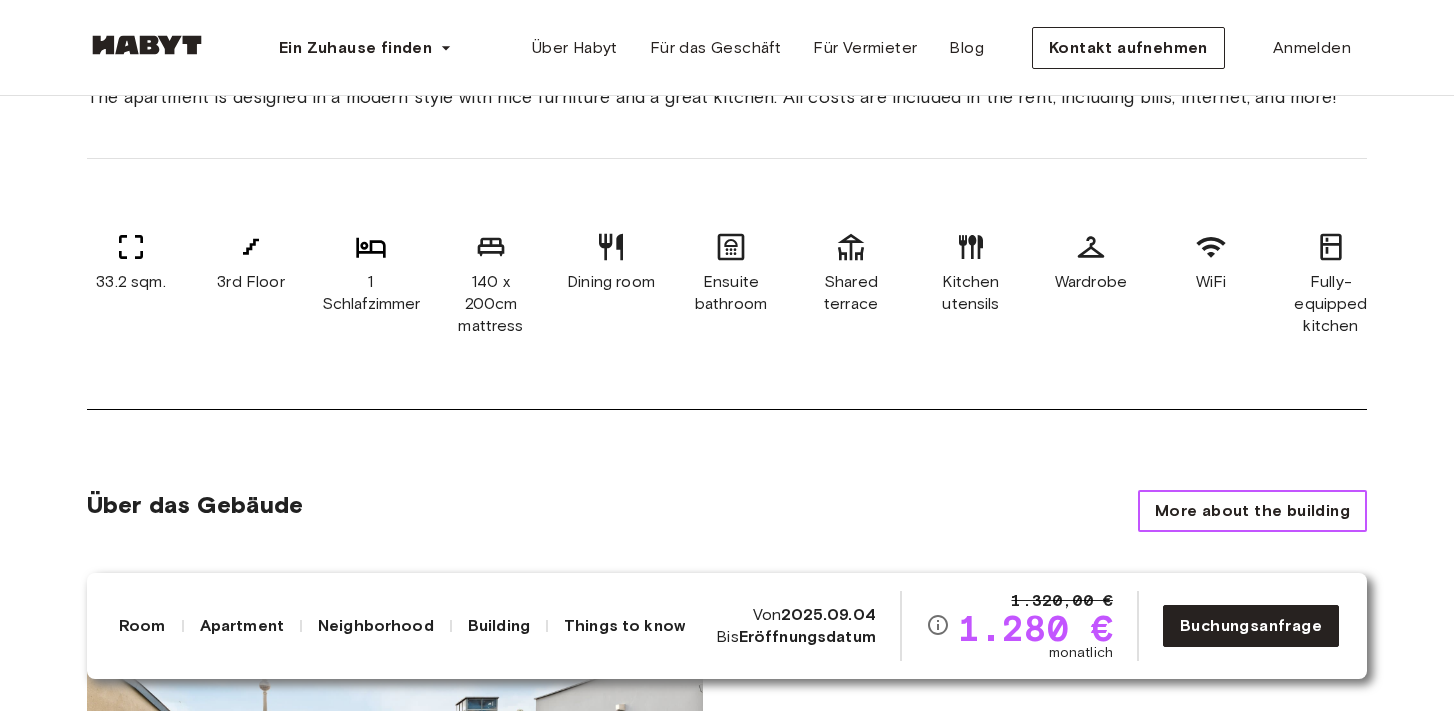 click on "More about the building" at bounding box center [1252, 511] 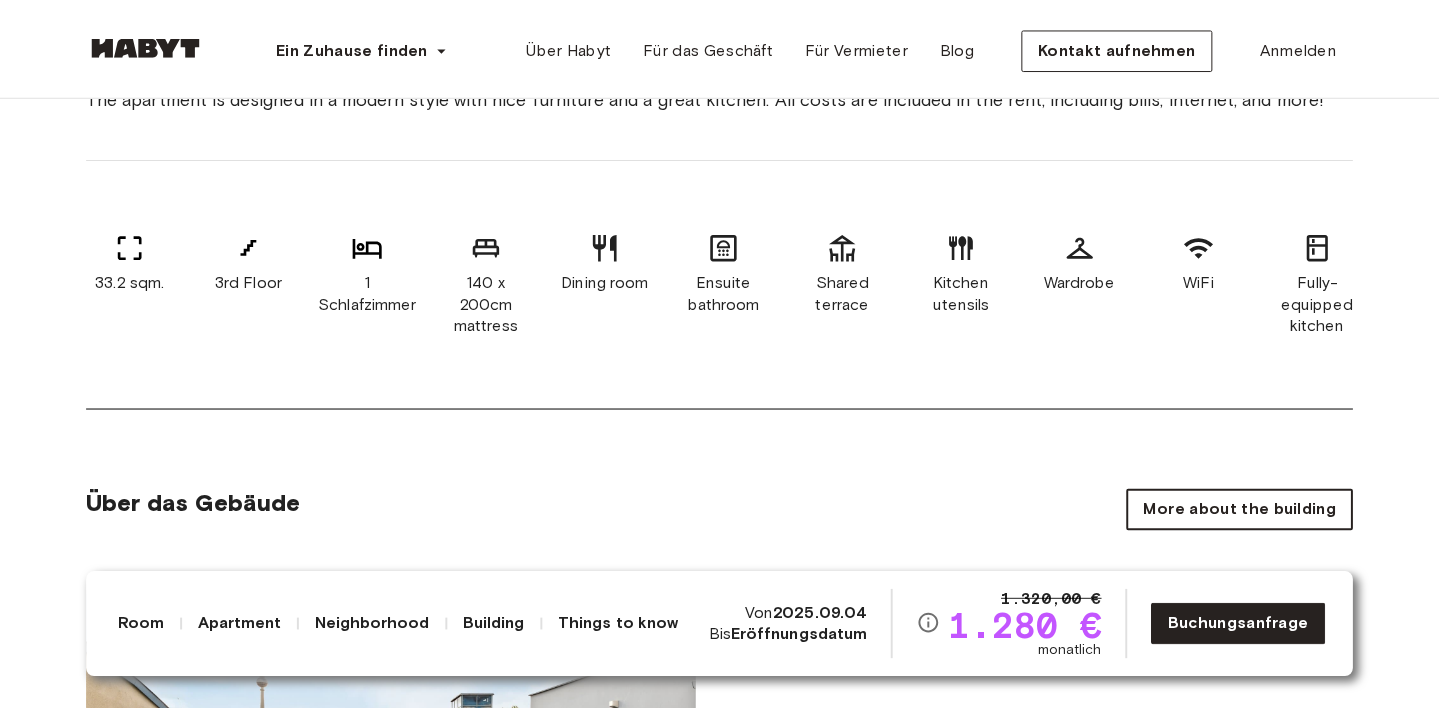 scroll, scrollTop: 0, scrollLeft: 0, axis: both 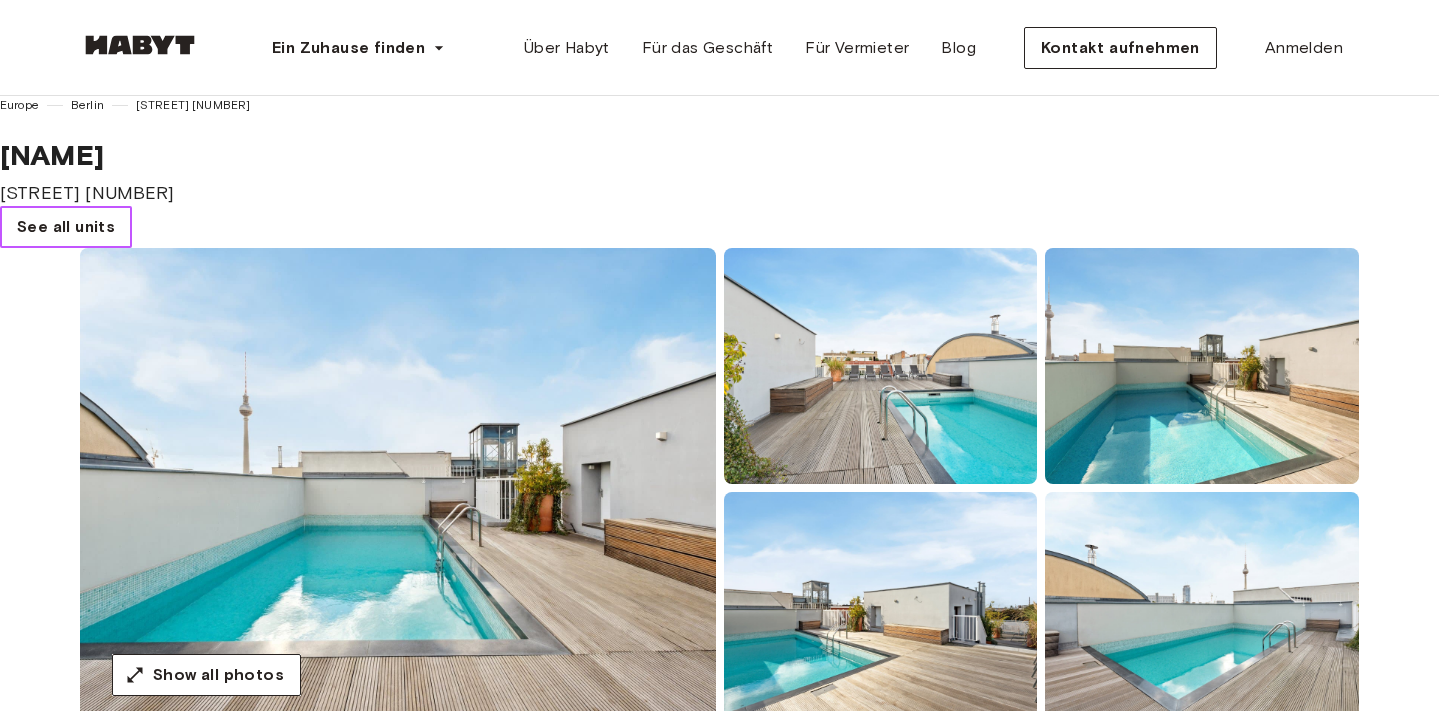 click on "See all units" at bounding box center (66, 227) 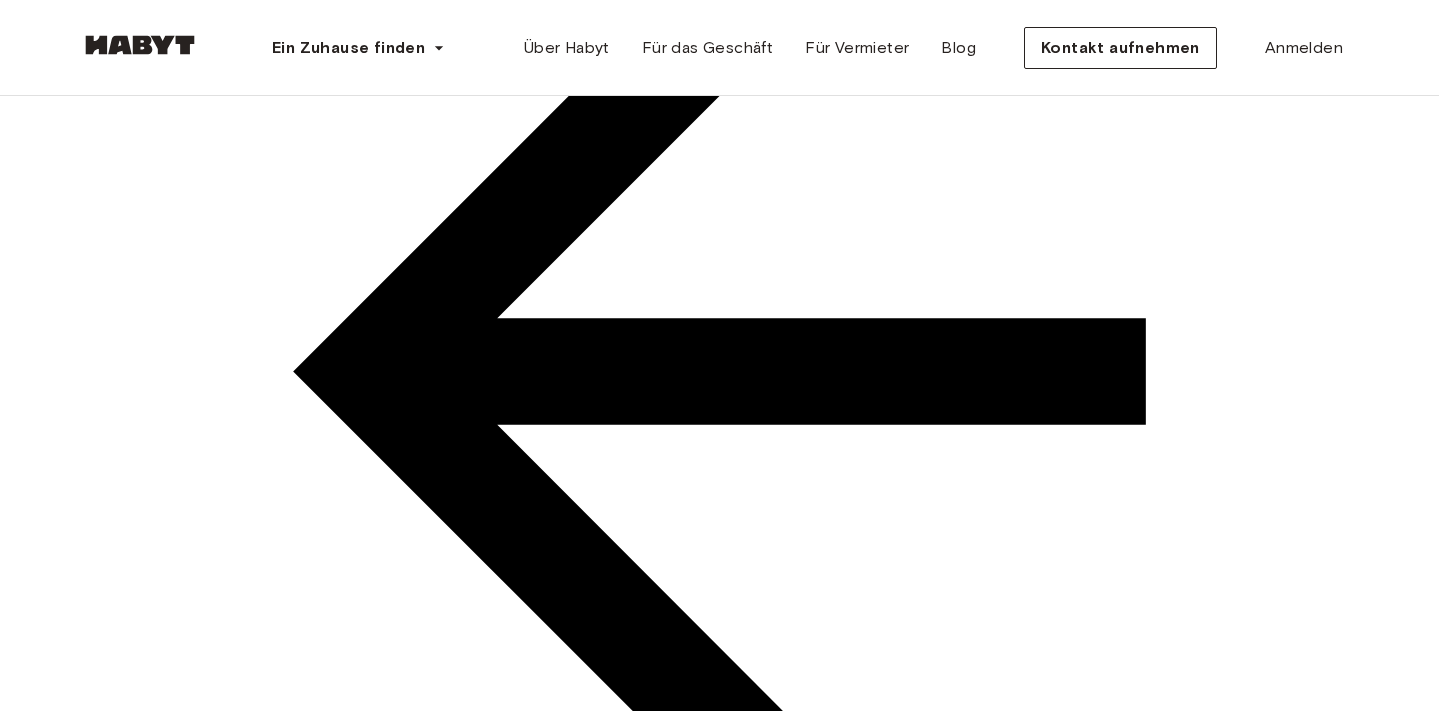 scroll, scrollTop: 1211, scrollLeft: 0, axis: vertical 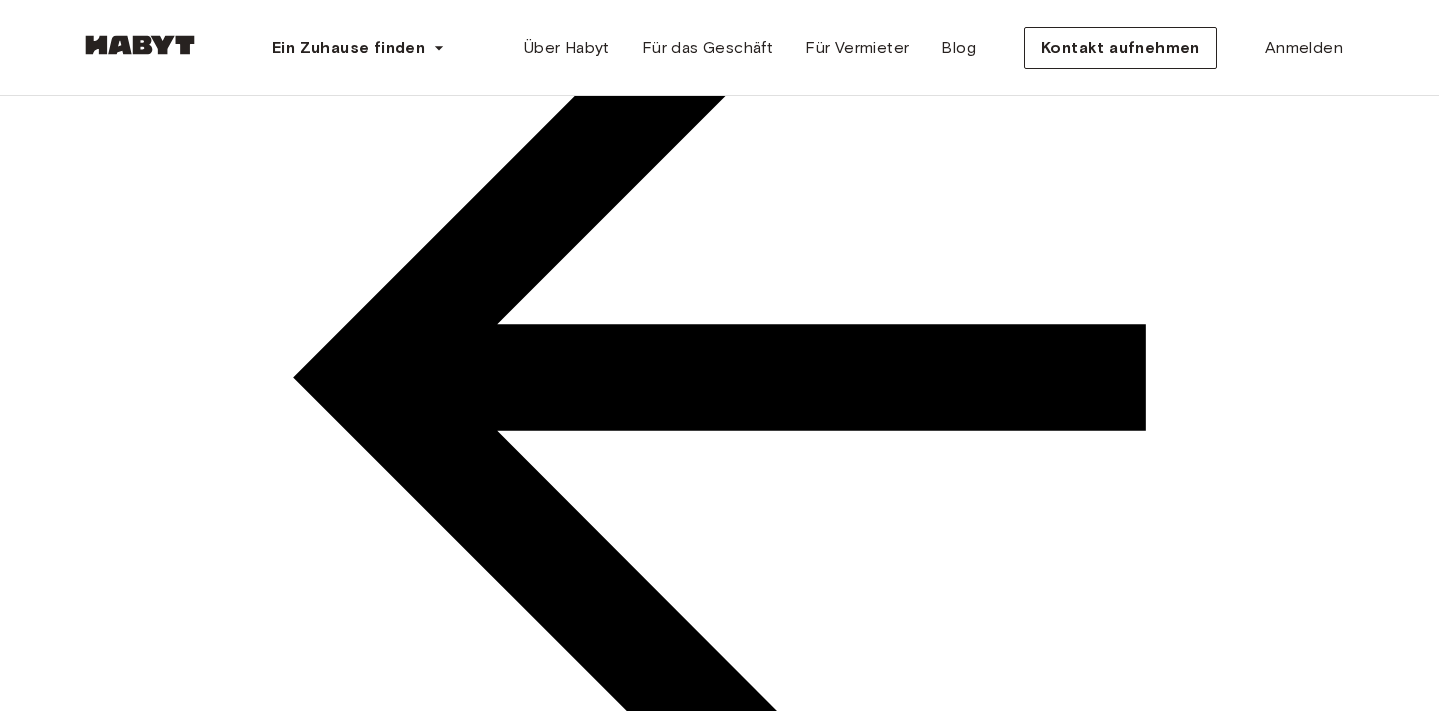 click at bounding box center [719, -262] 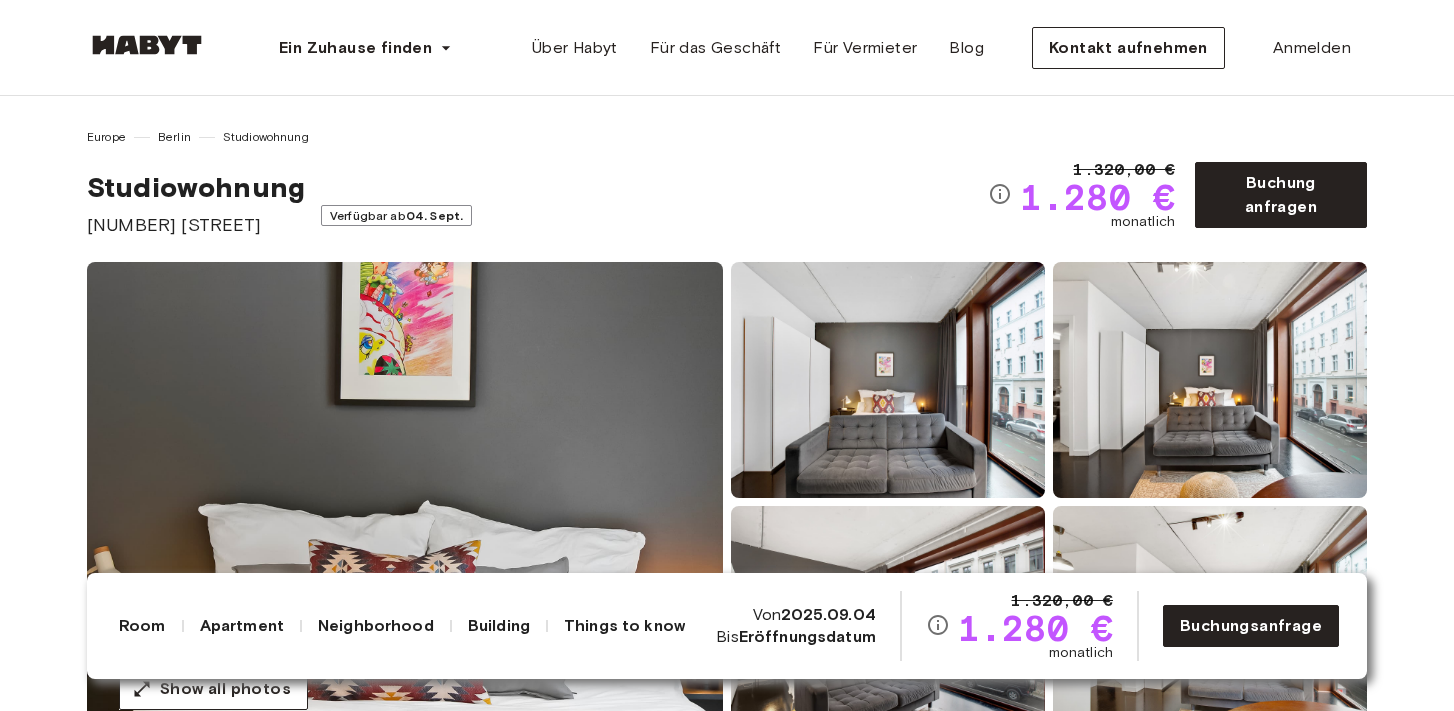 scroll, scrollTop: 0, scrollLeft: 0, axis: both 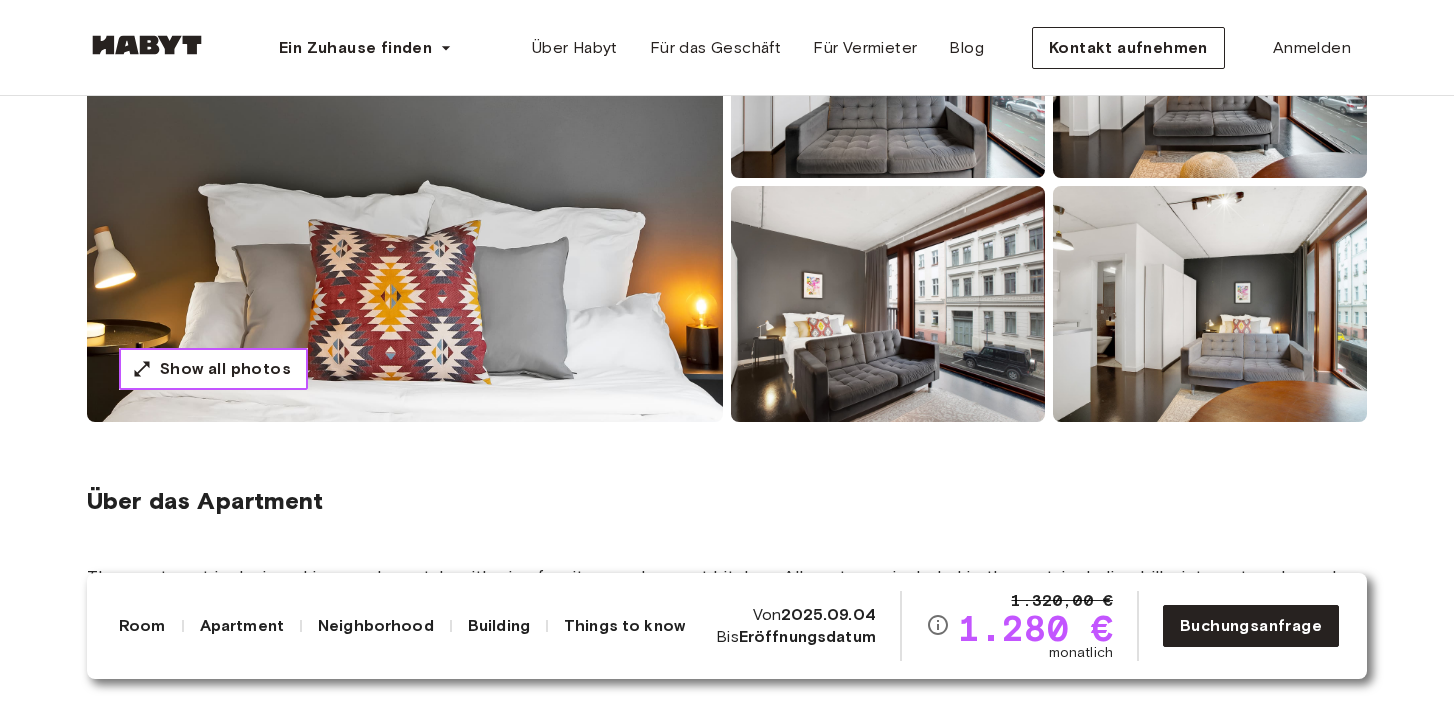 click on "Show all photos" at bounding box center [225, 369] 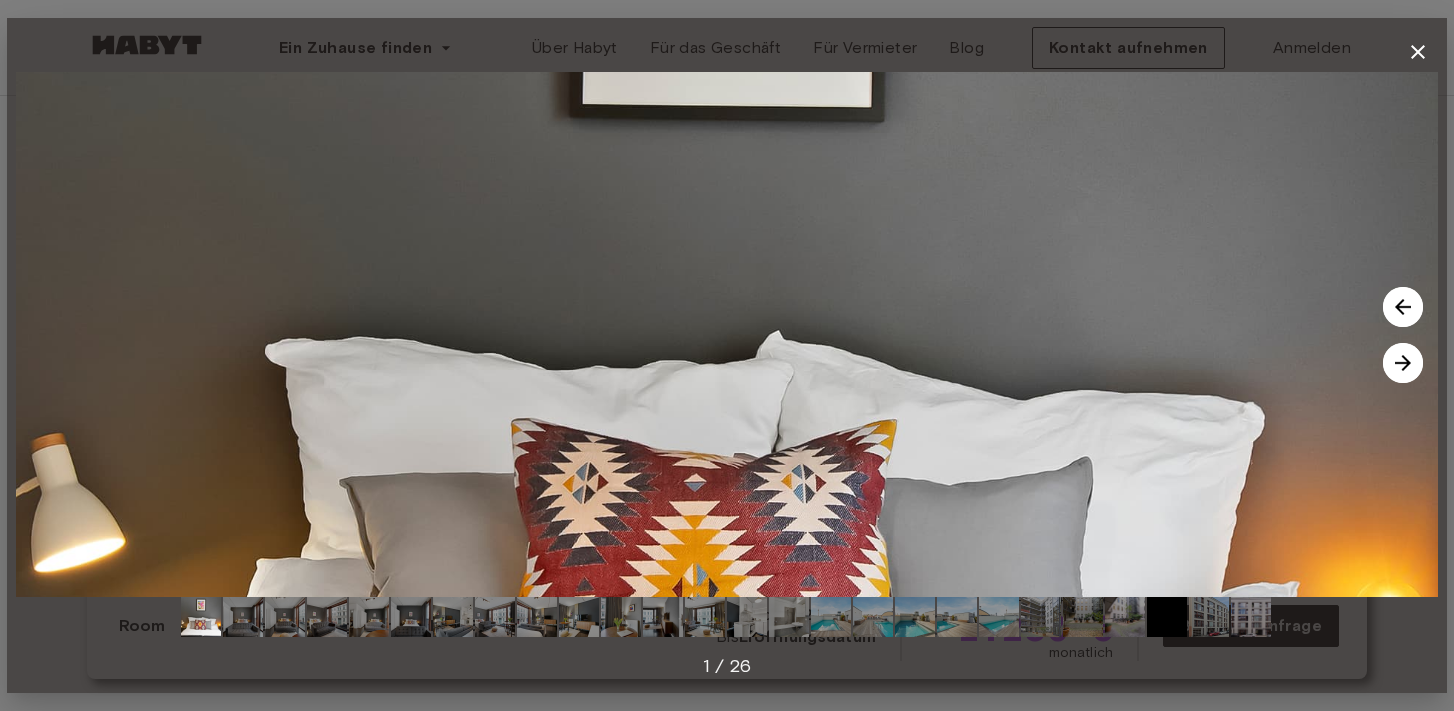 click at bounding box center (1403, 363) 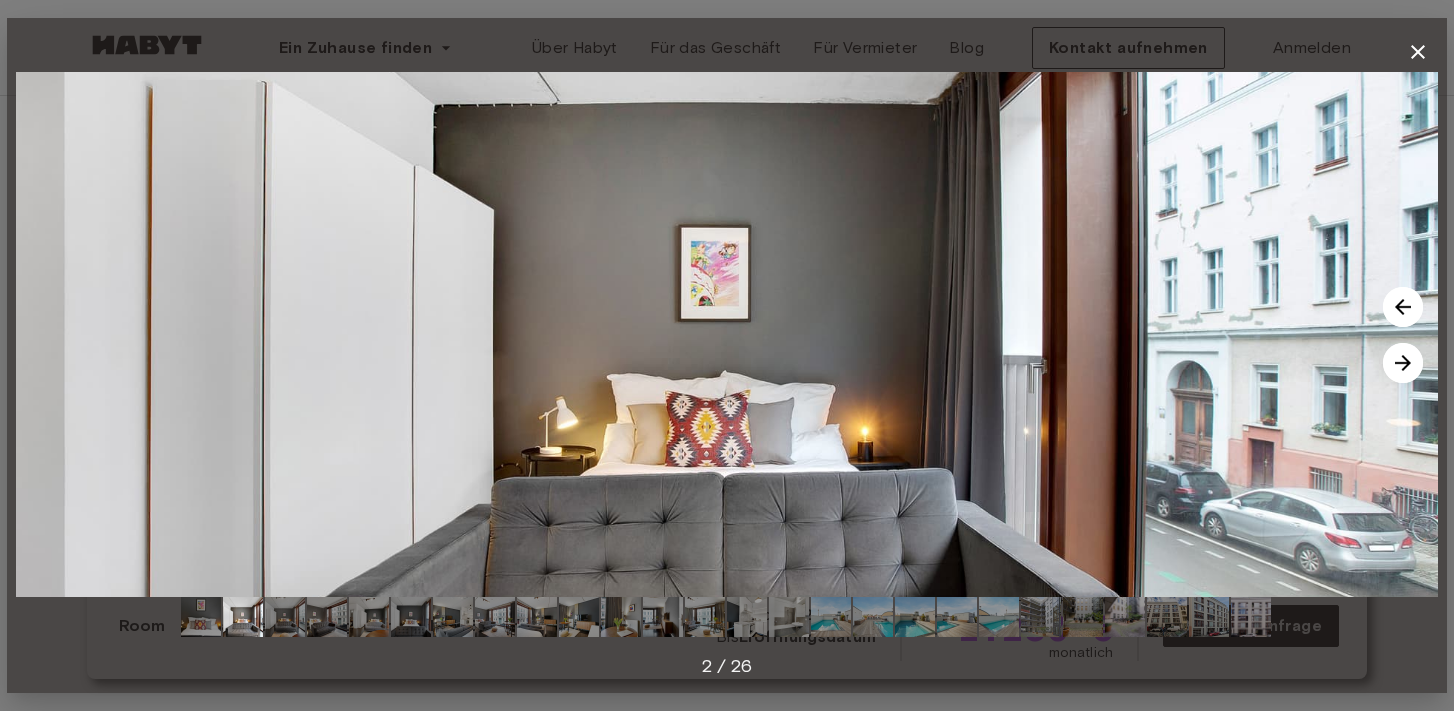 click at bounding box center (1403, 363) 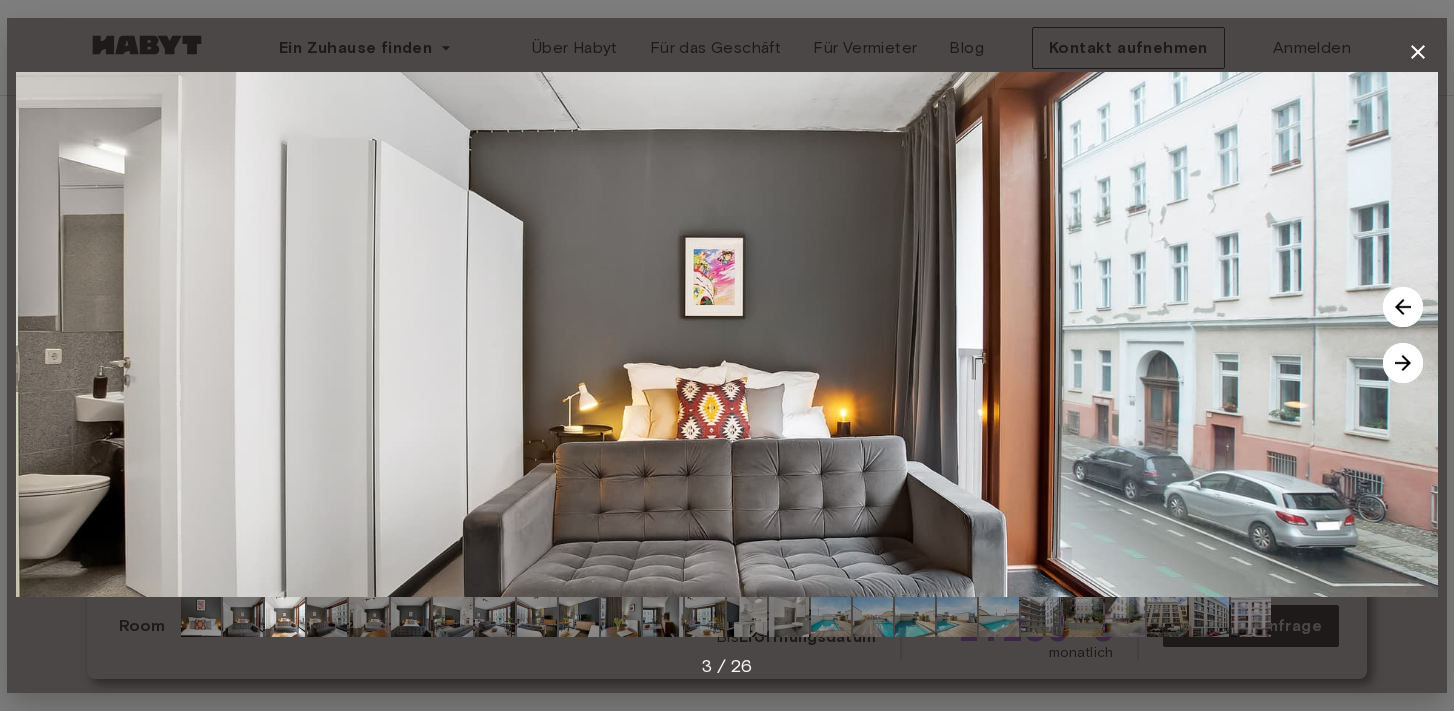 click at bounding box center [1403, 363] 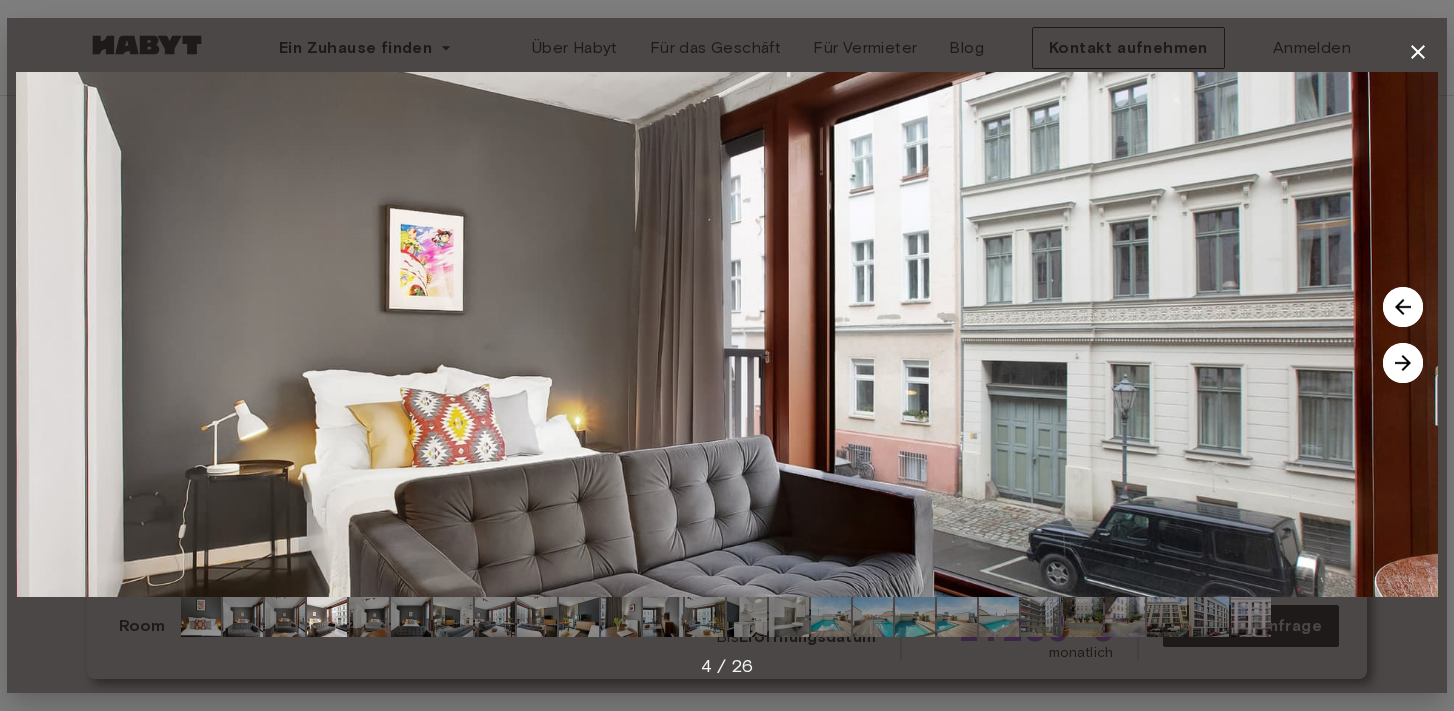 click at bounding box center (1403, 363) 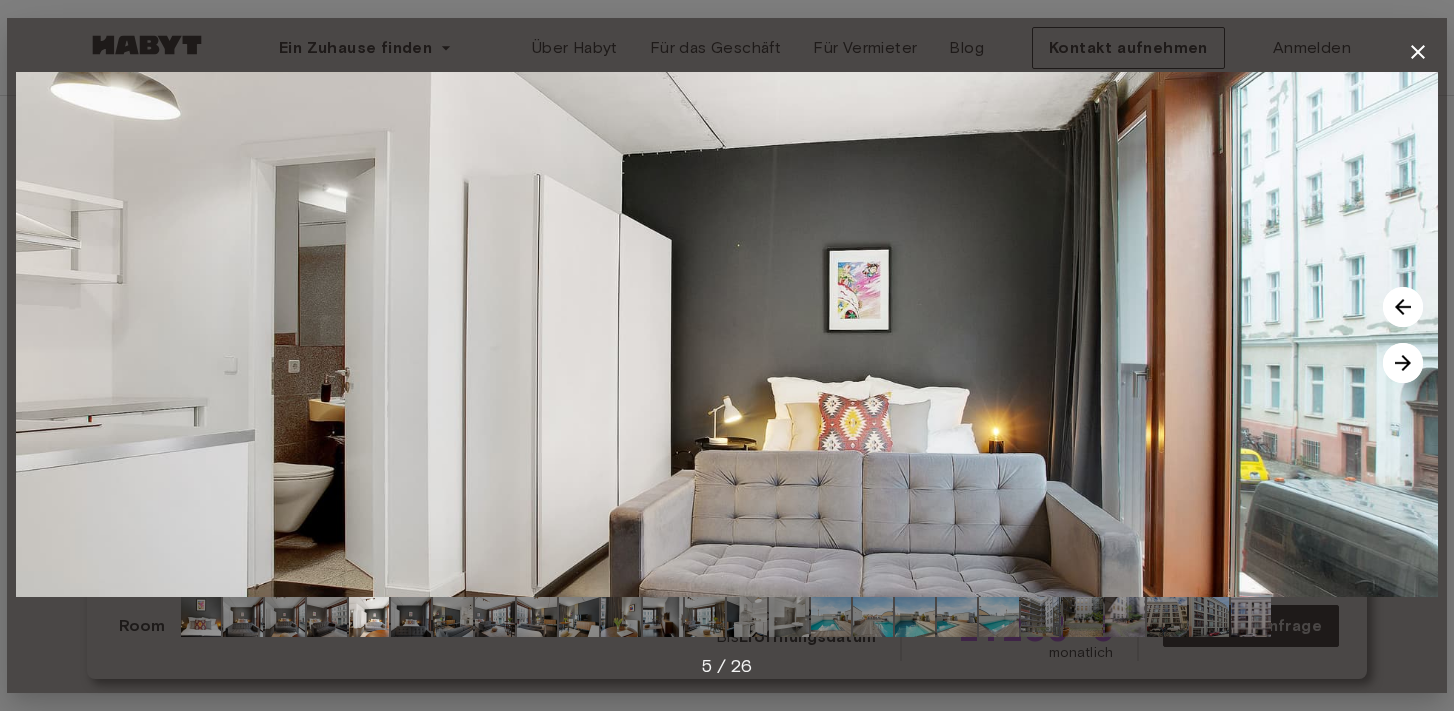click at bounding box center [1403, 363] 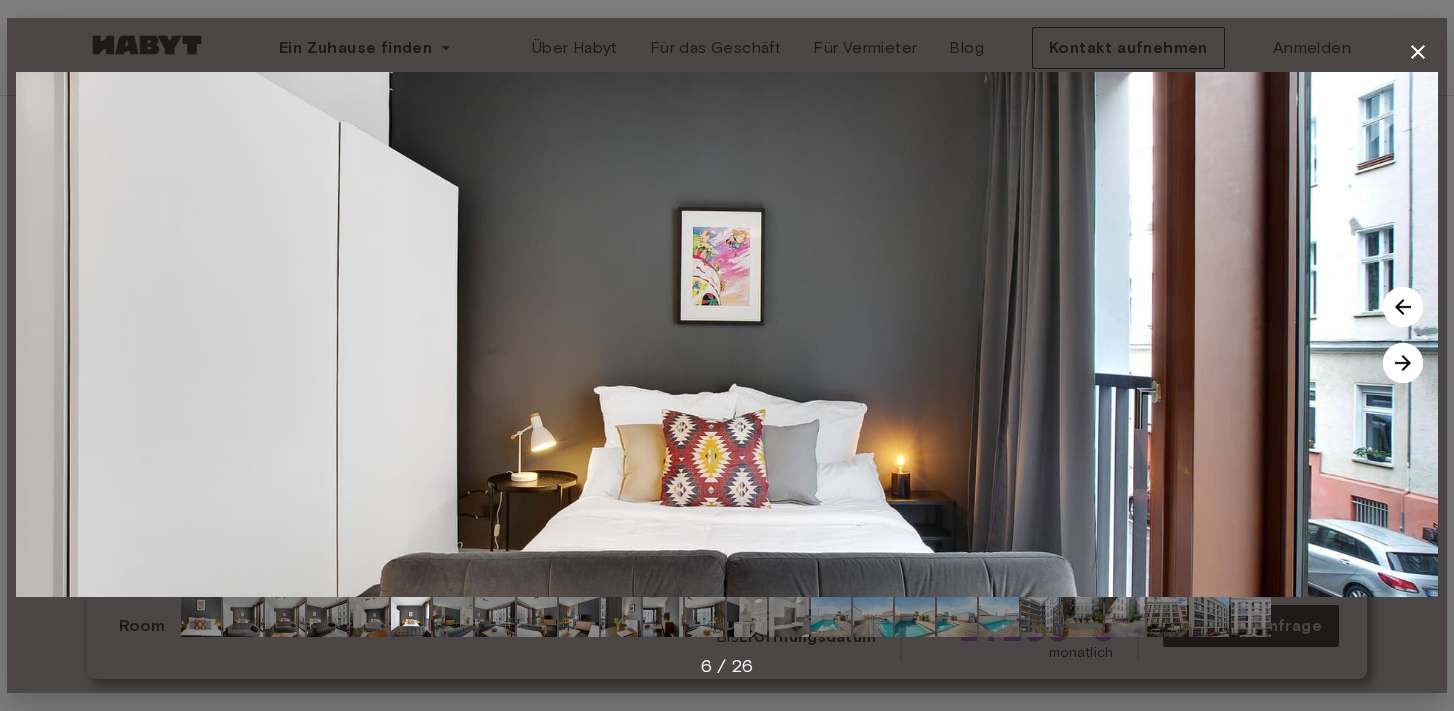 click at bounding box center [1403, 363] 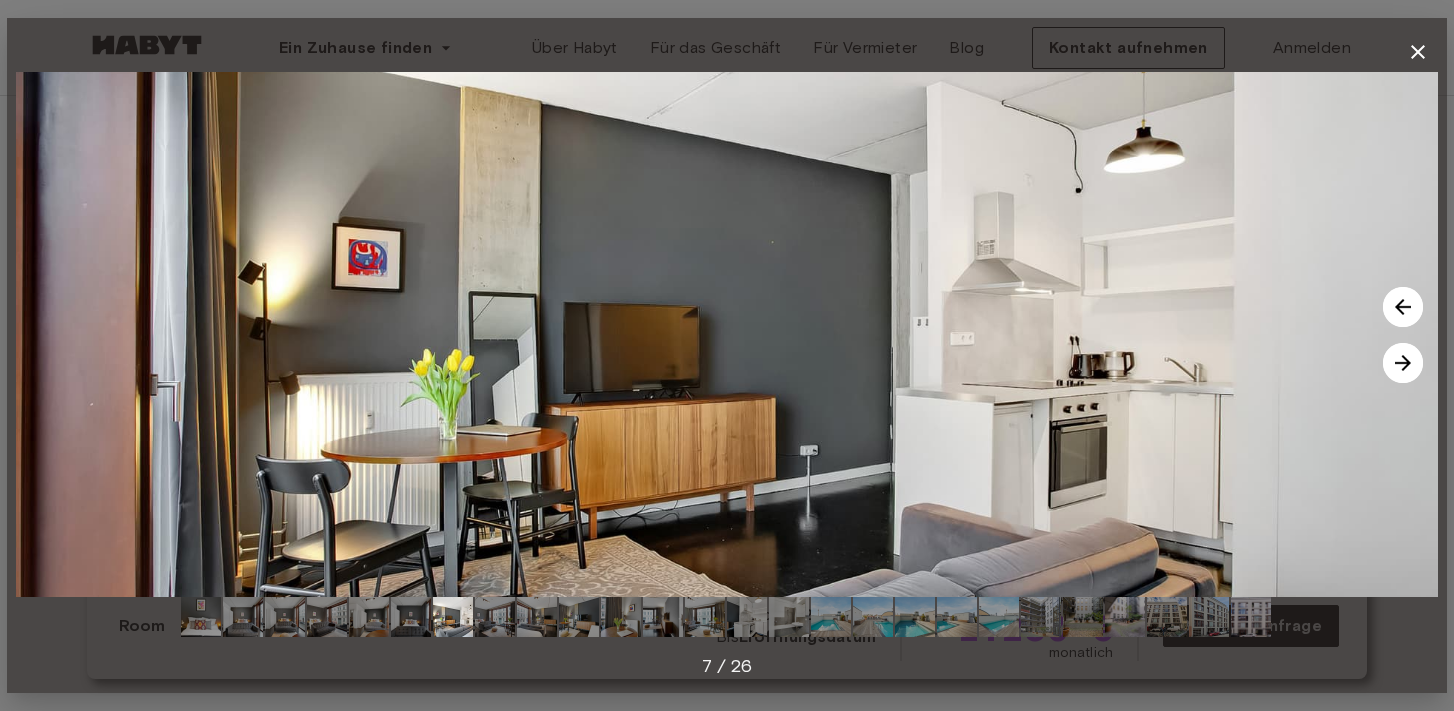 click at bounding box center [1403, 363] 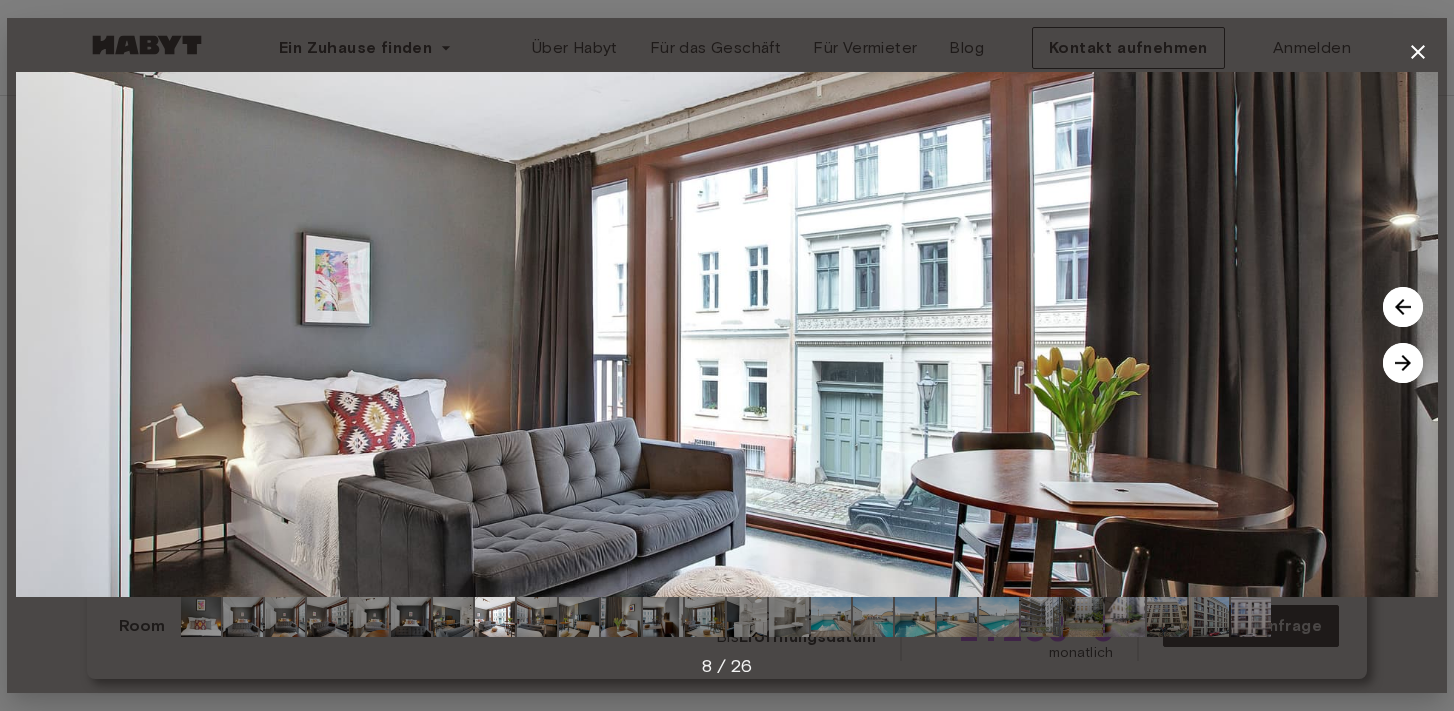 click at bounding box center (1403, 363) 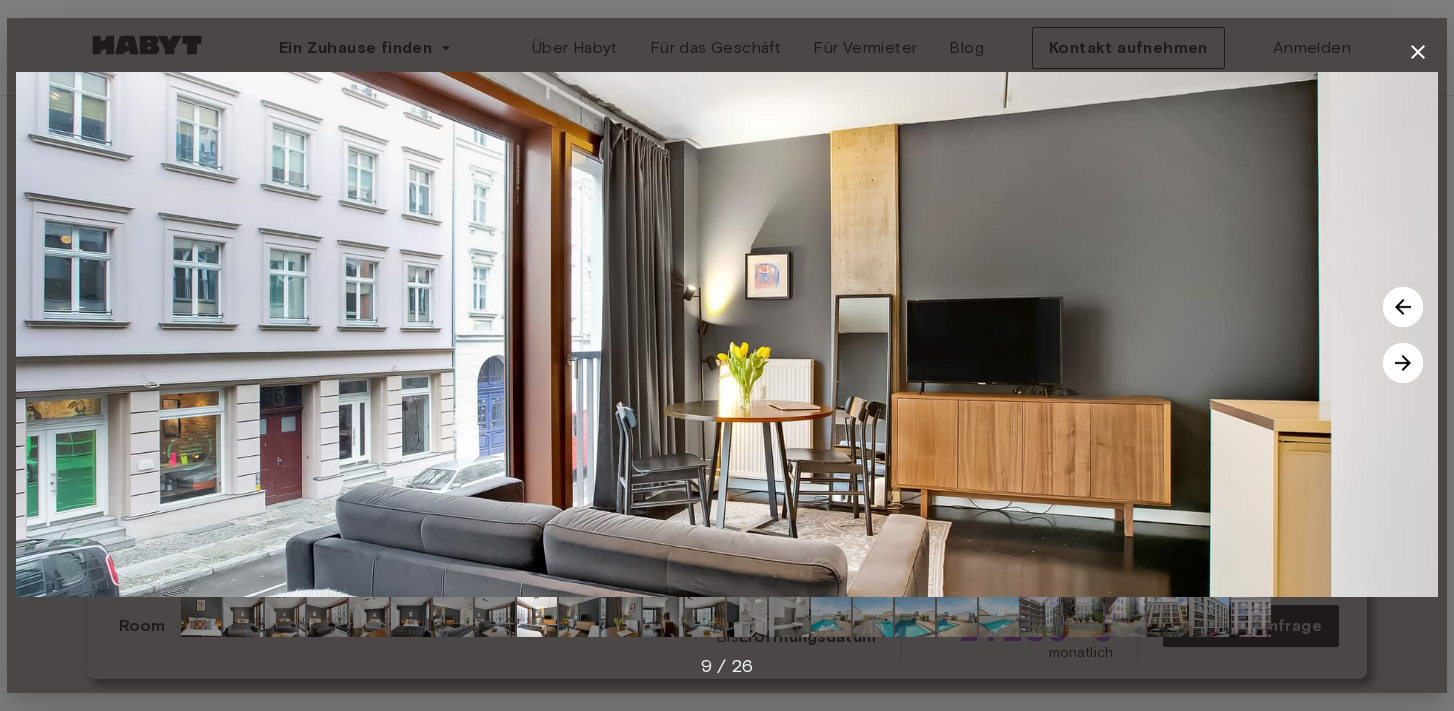 click at bounding box center [1403, 363] 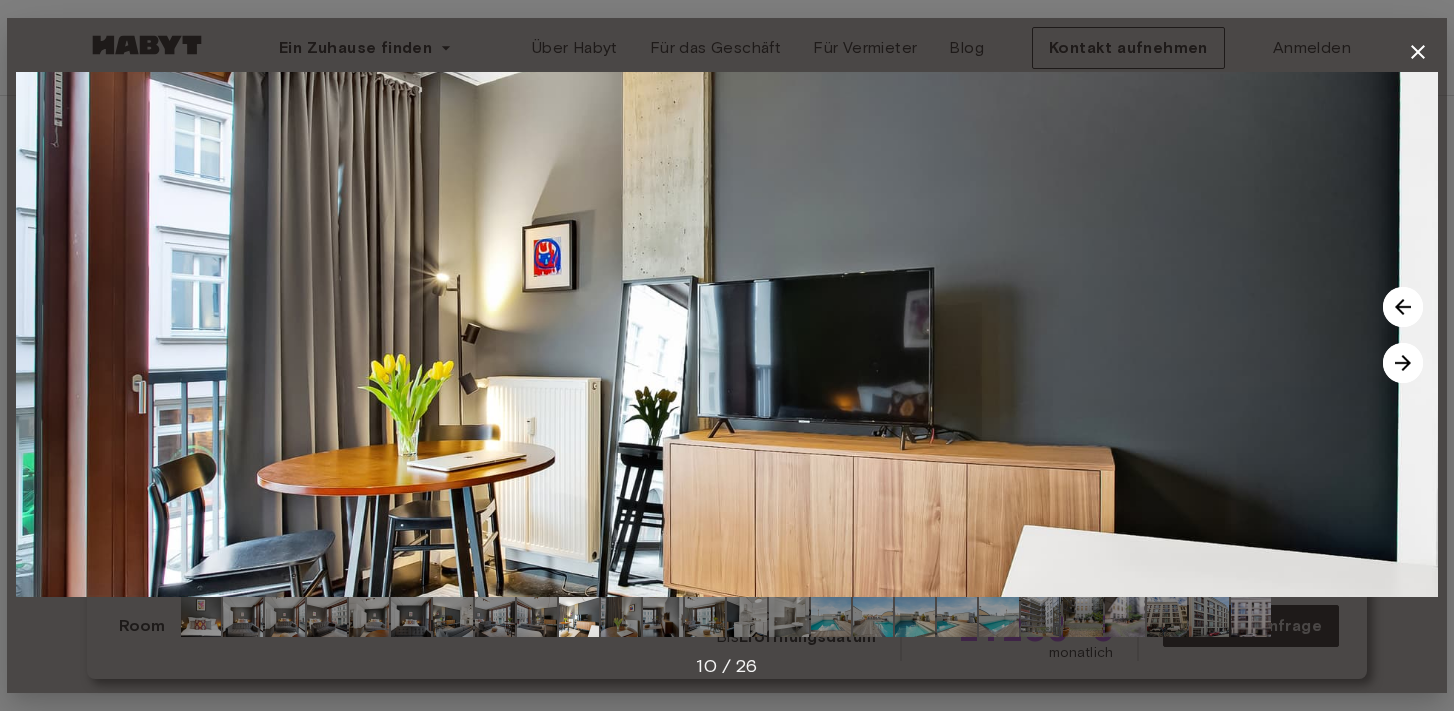 click at bounding box center (1403, 363) 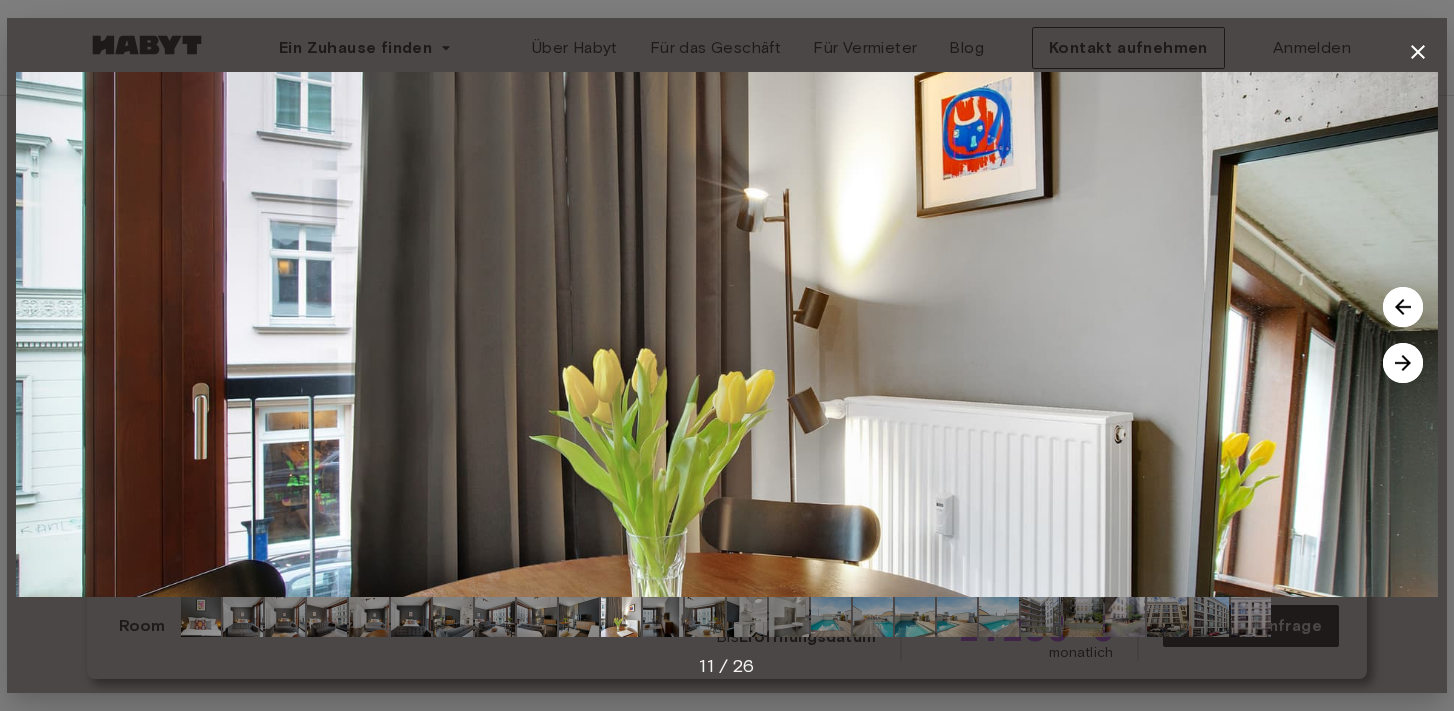 click at bounding box center [1403, 363] 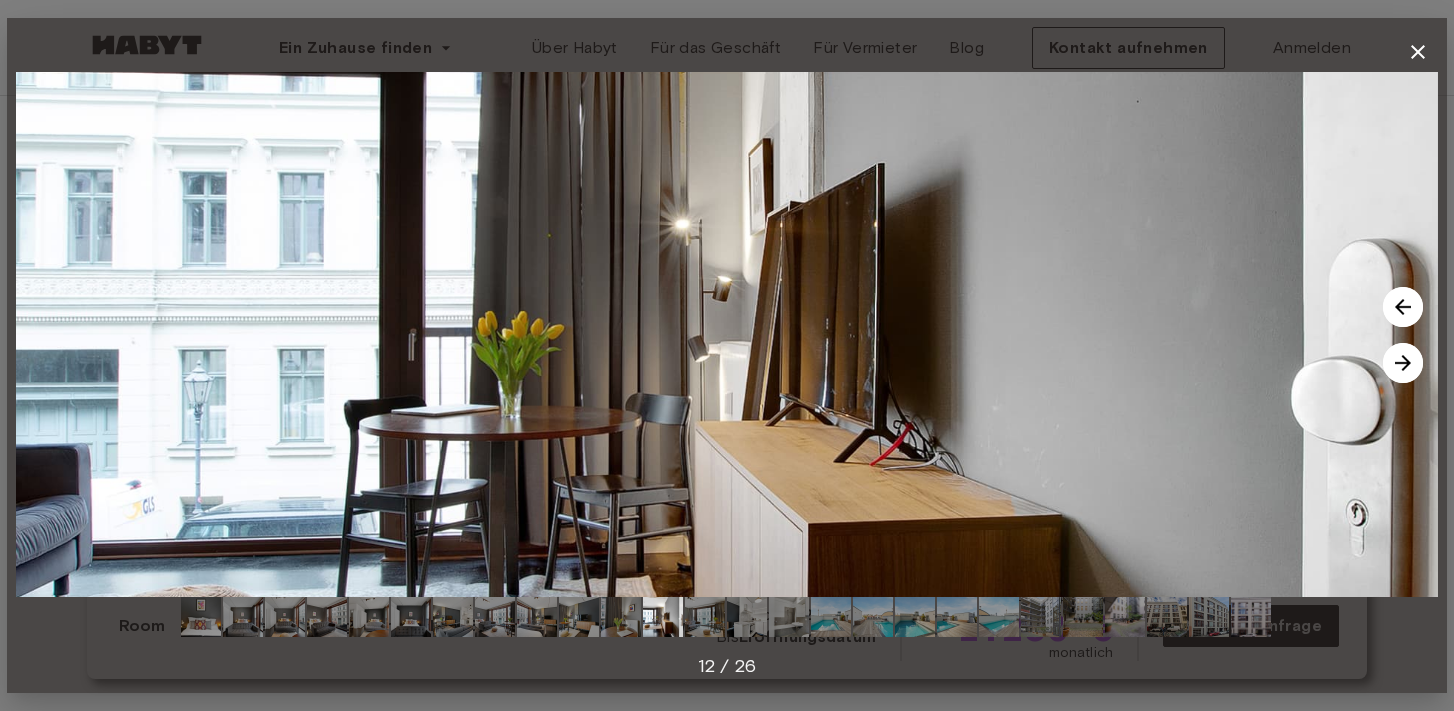 click at bounding box center (1403, 363) 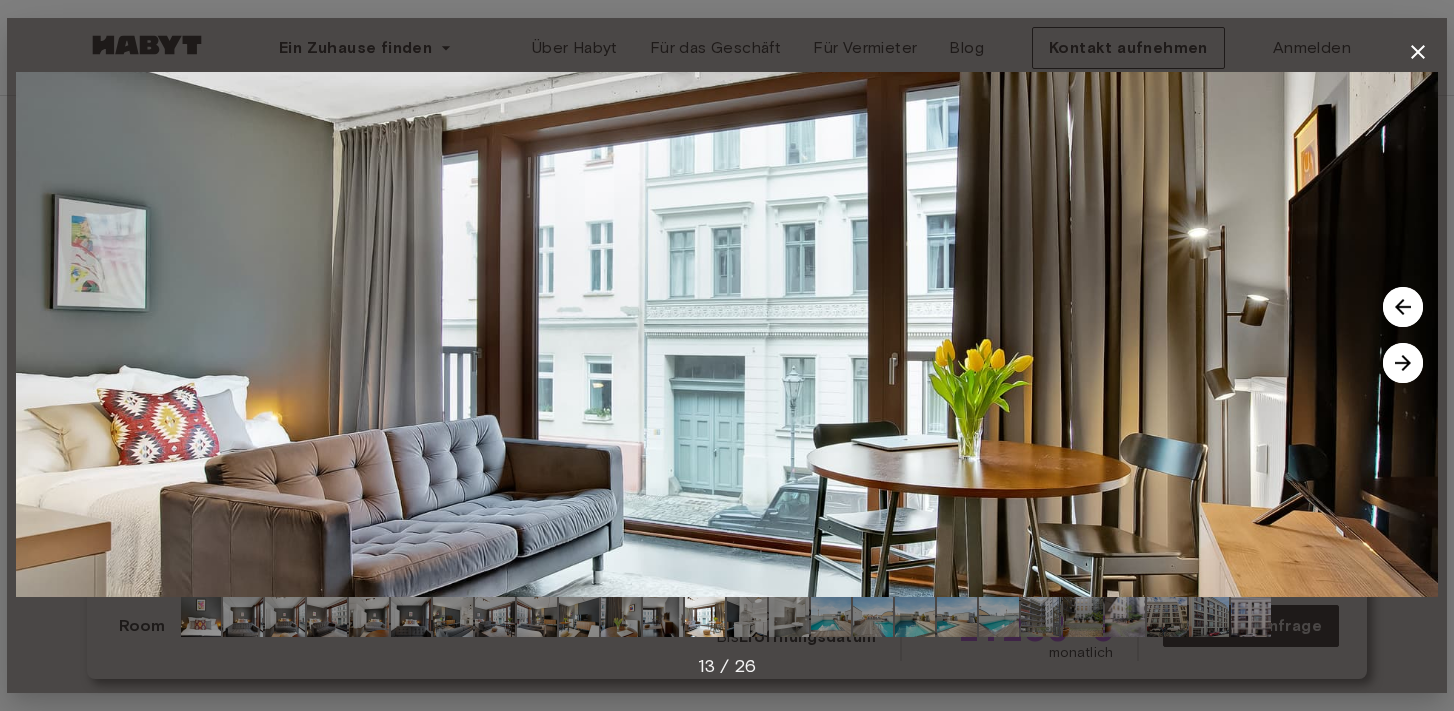click at bounding box center (1403, 363) 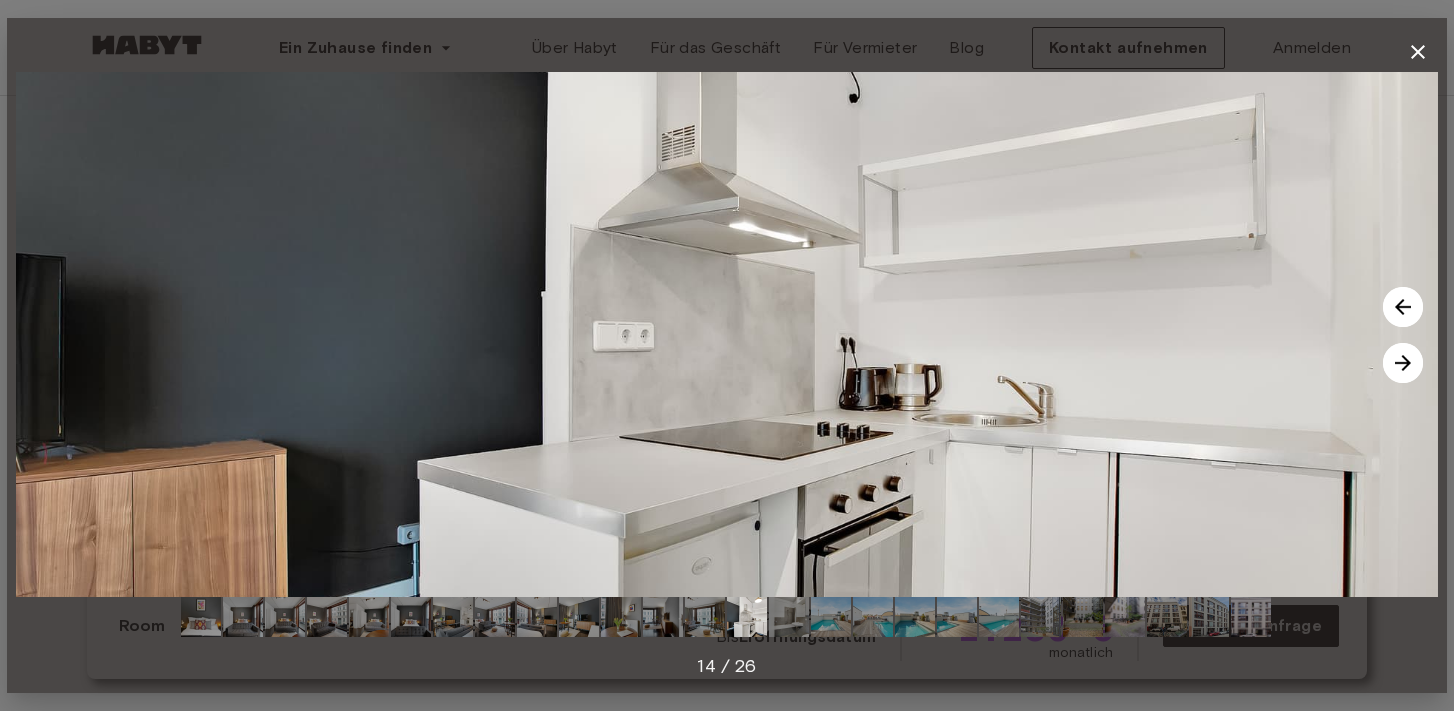 click at bounding box center [1403, 363] 